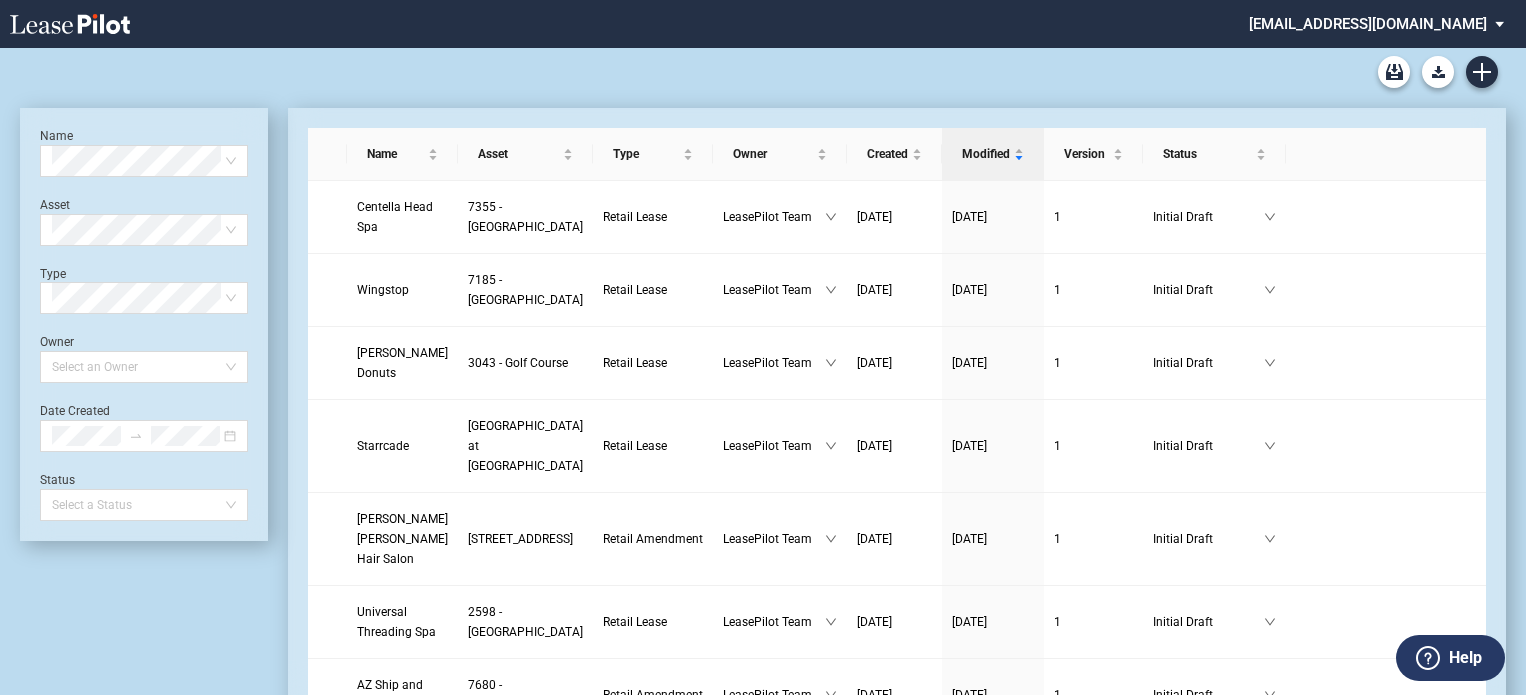 scroll, scrollTop: 0, scrollLeft: 0, axis: both 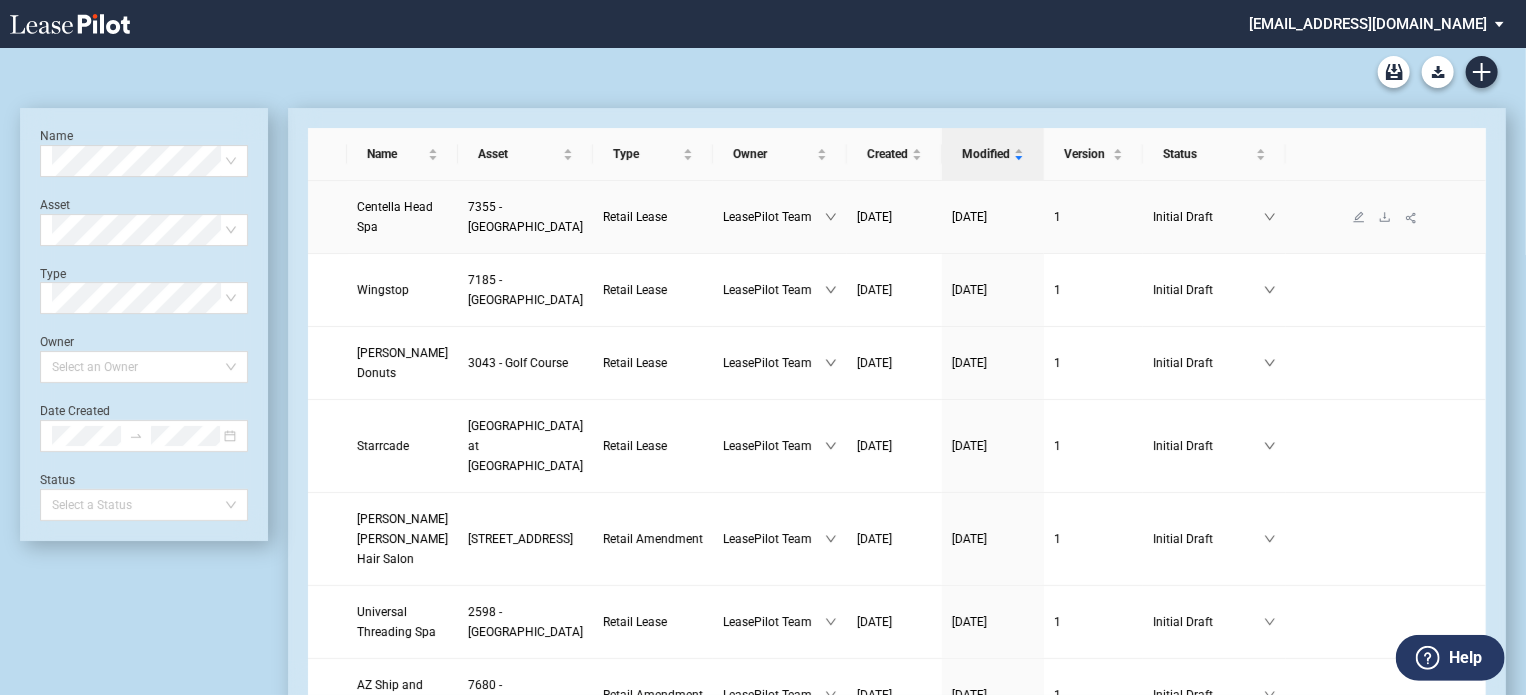 click on "Centella Head Spa" at bounding box center [395, 217] 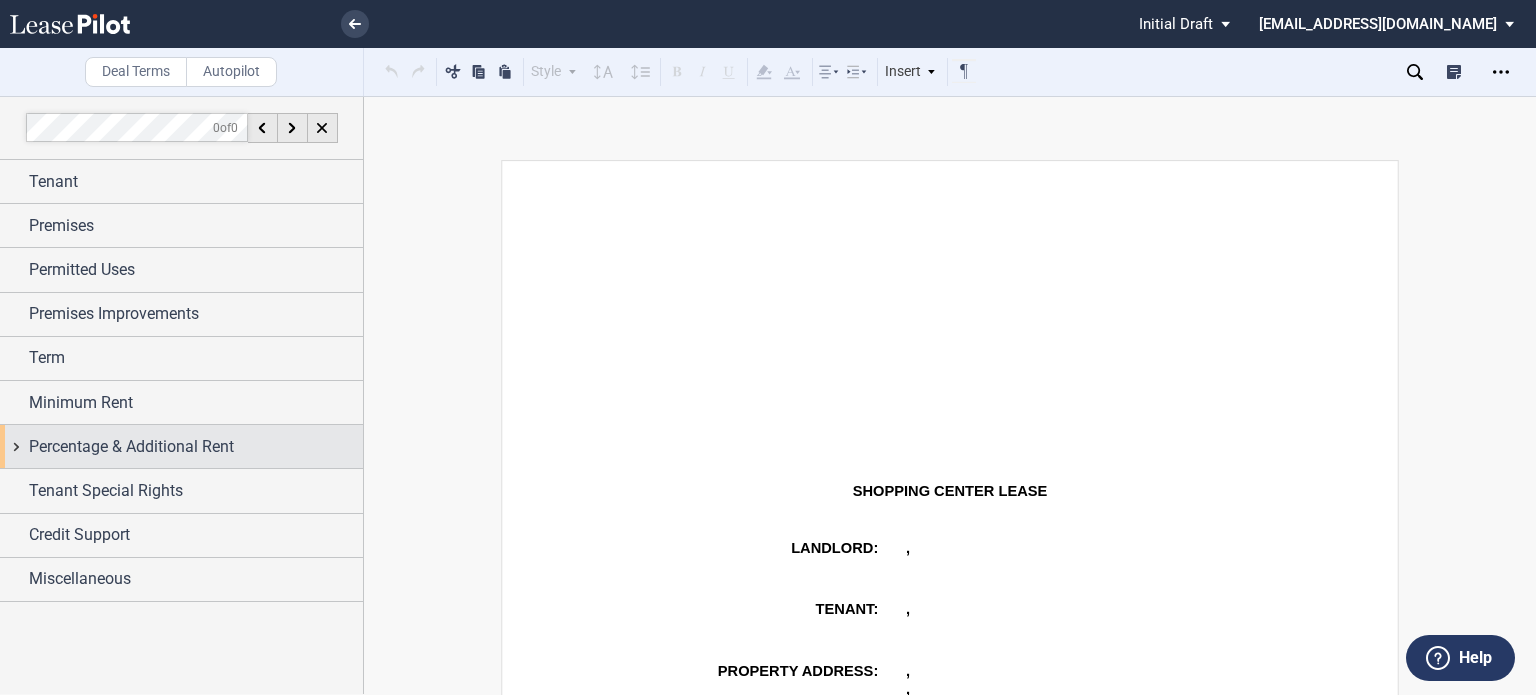 scroll, scrollTop: 0, scrollLeft: 0, axis: both 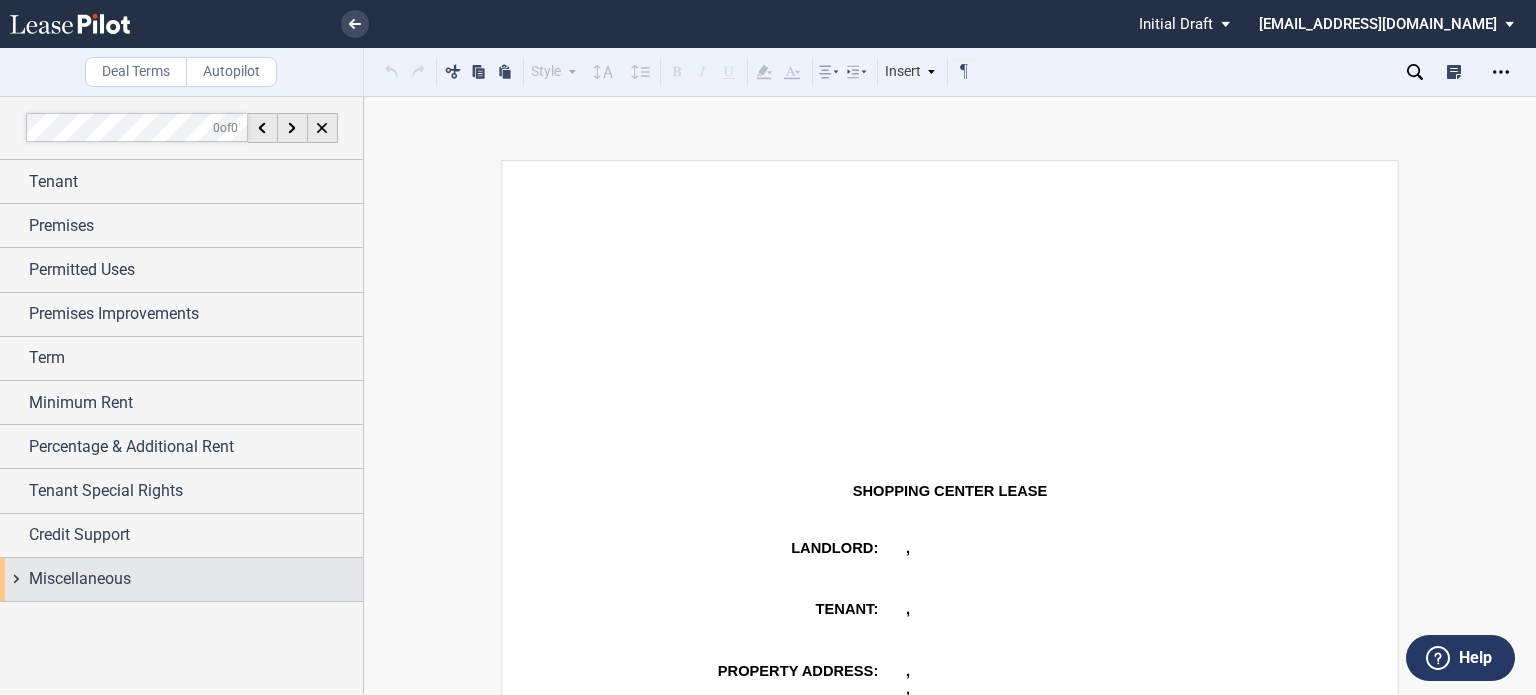 click on "Miscellaneous" at bounding box center (80, 579) 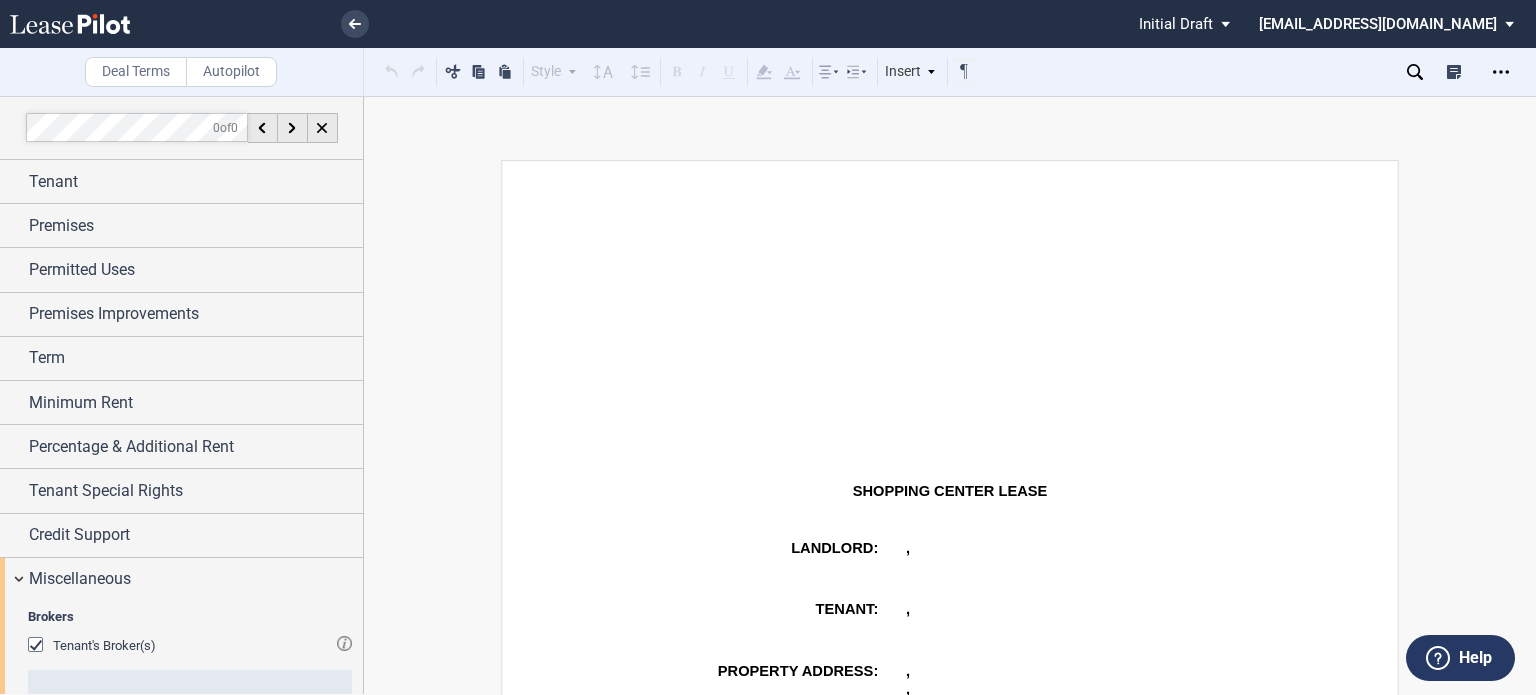 scroll, scrollTop: 236, scrollLeft: 0, axis: vertical 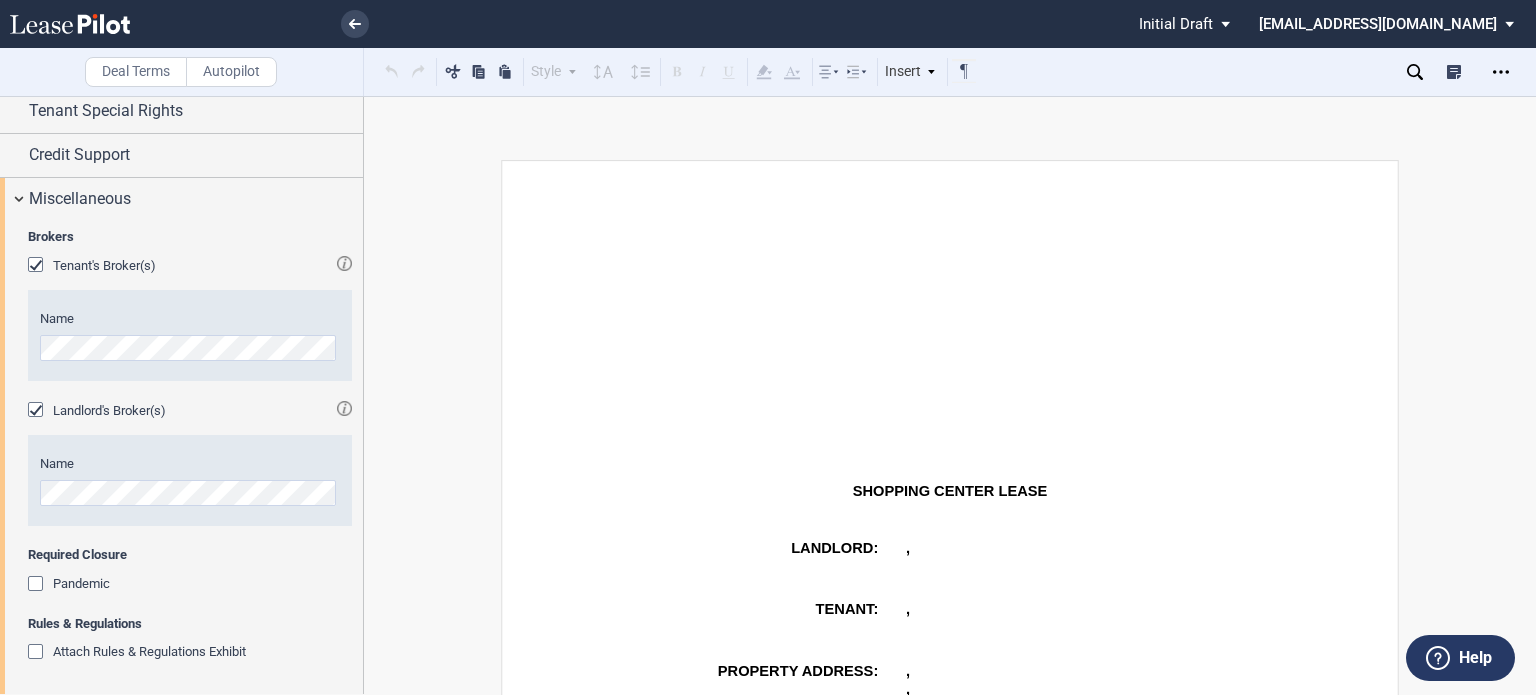 click 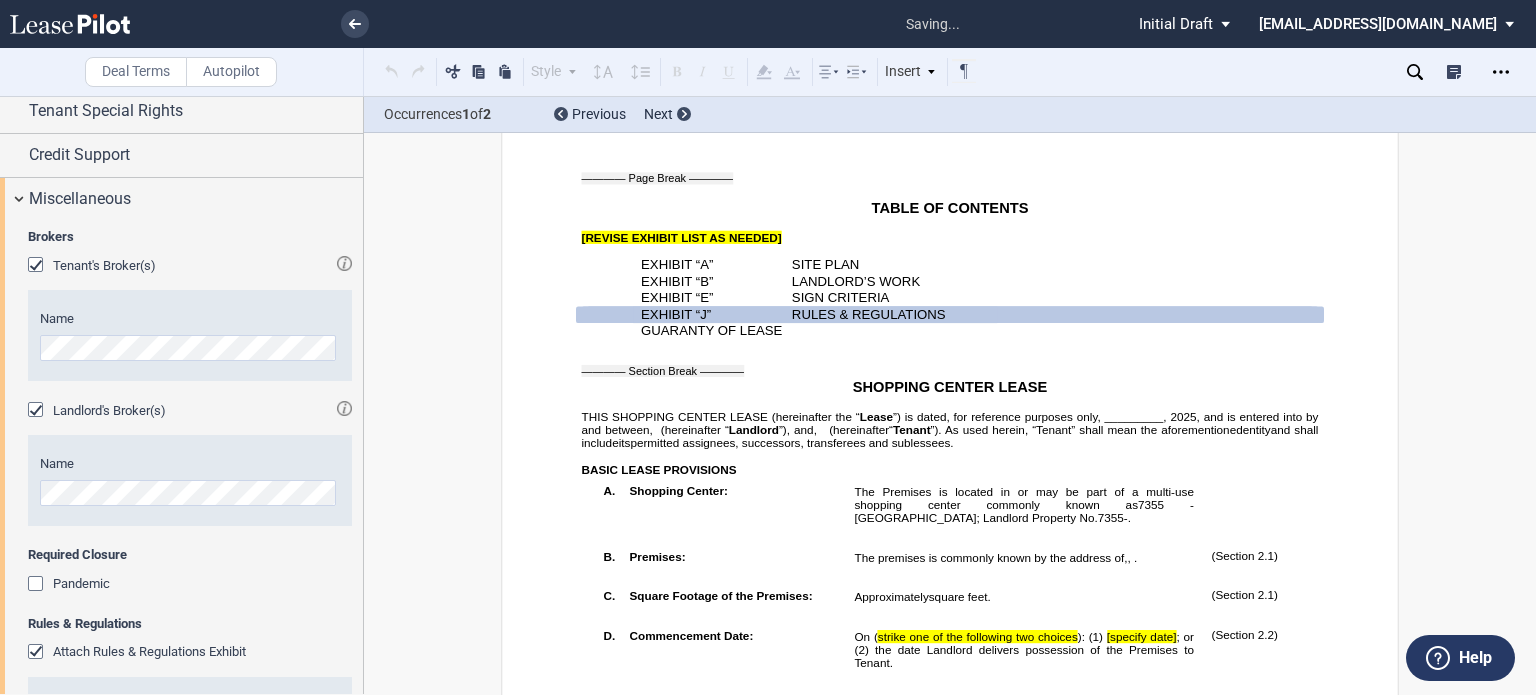 scroll, scrollTop: 617, scrollLeft: 0, axis: vertical 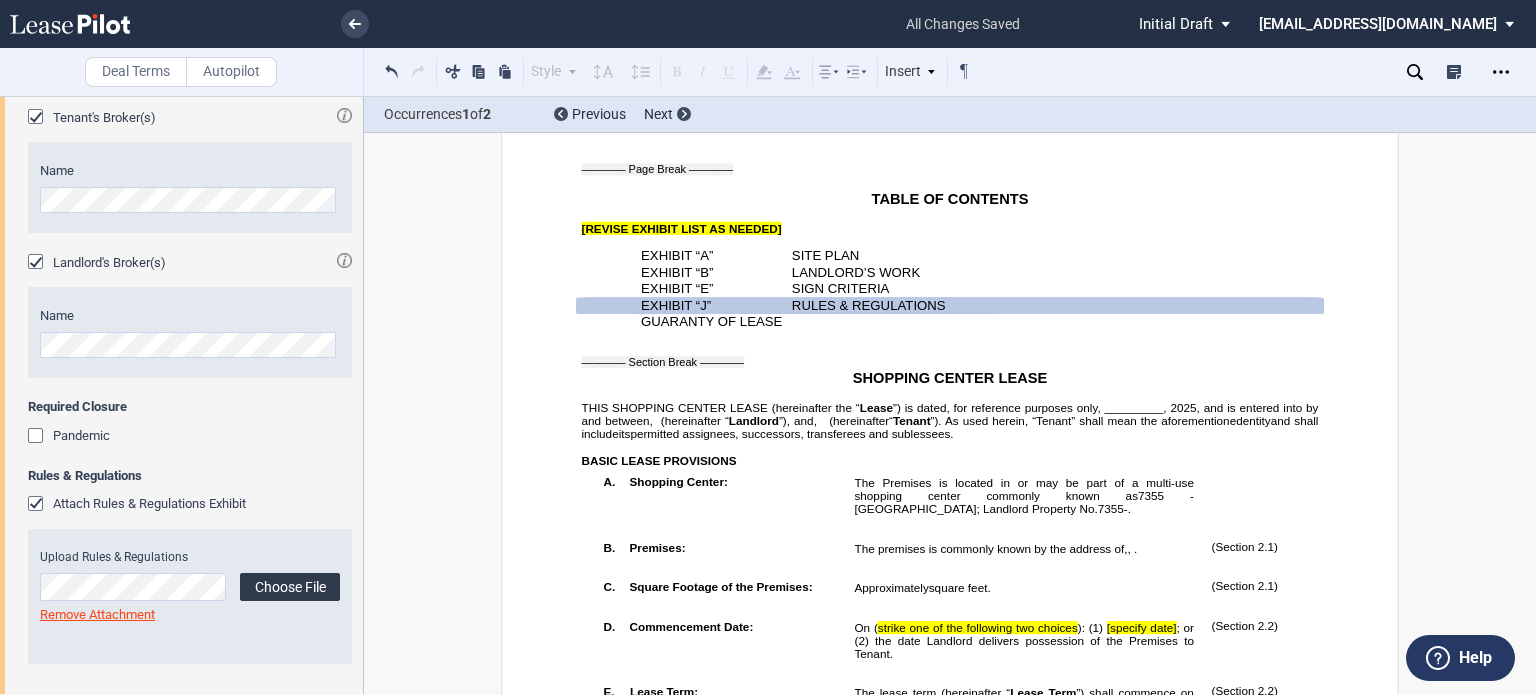 click on "Choose File" 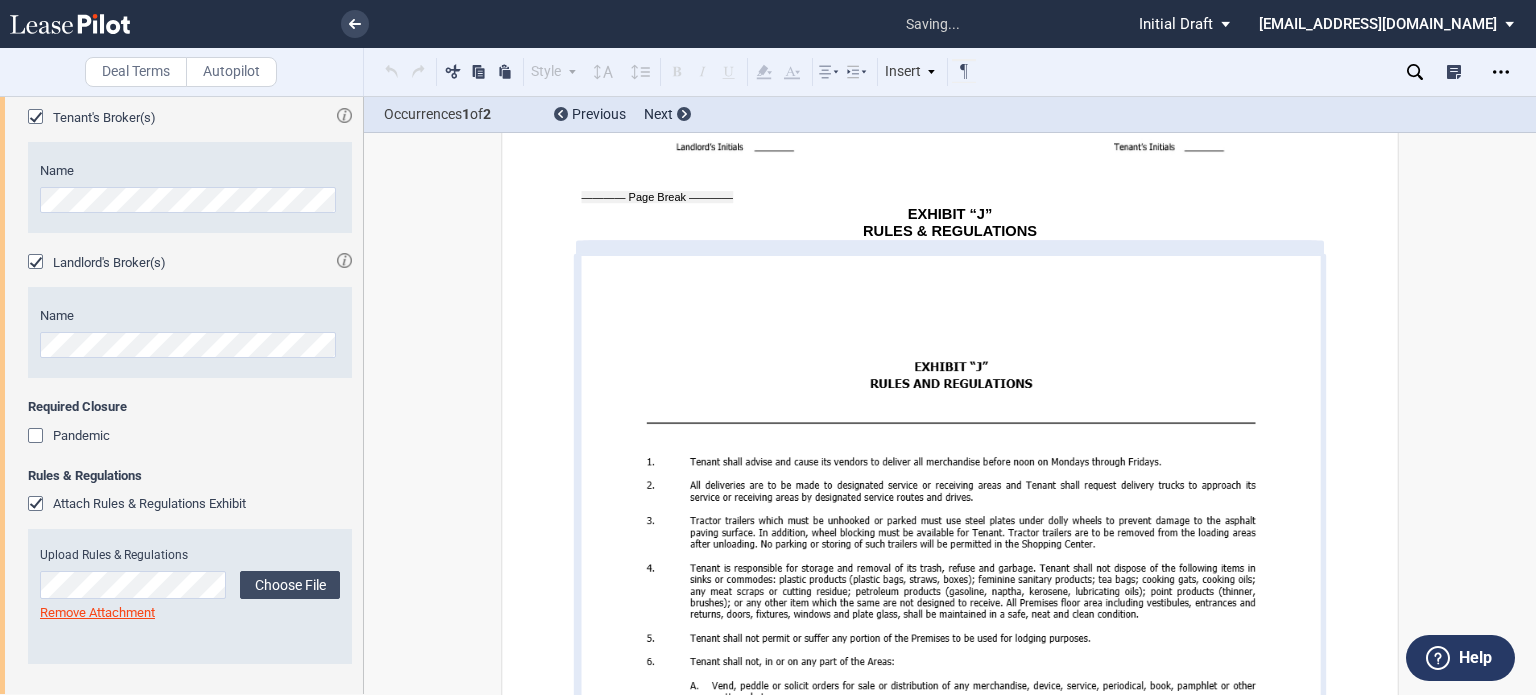 scroll, scrollTop: 27712, scrollLeft: 0, axis: vertical 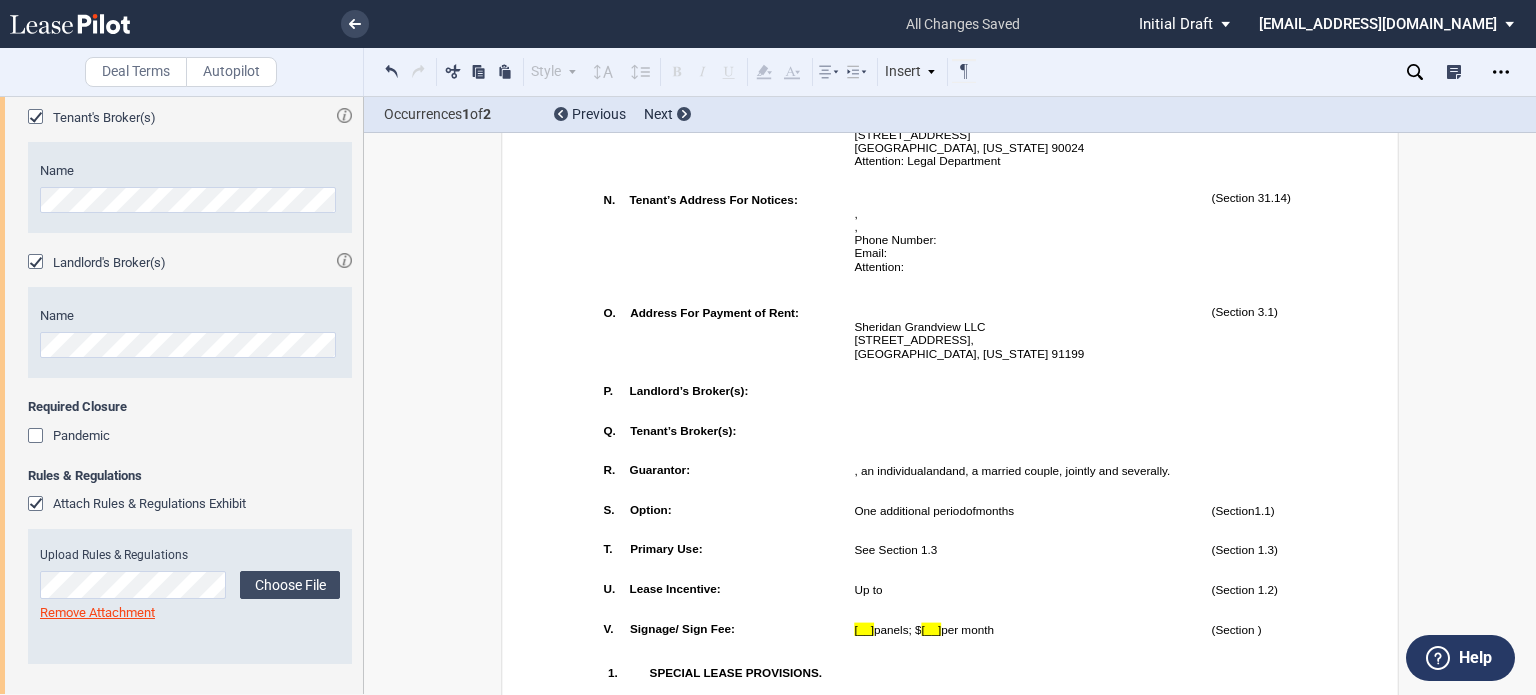 click on "[STREET_ADDRESS]," at bounding box center (1023, 339) 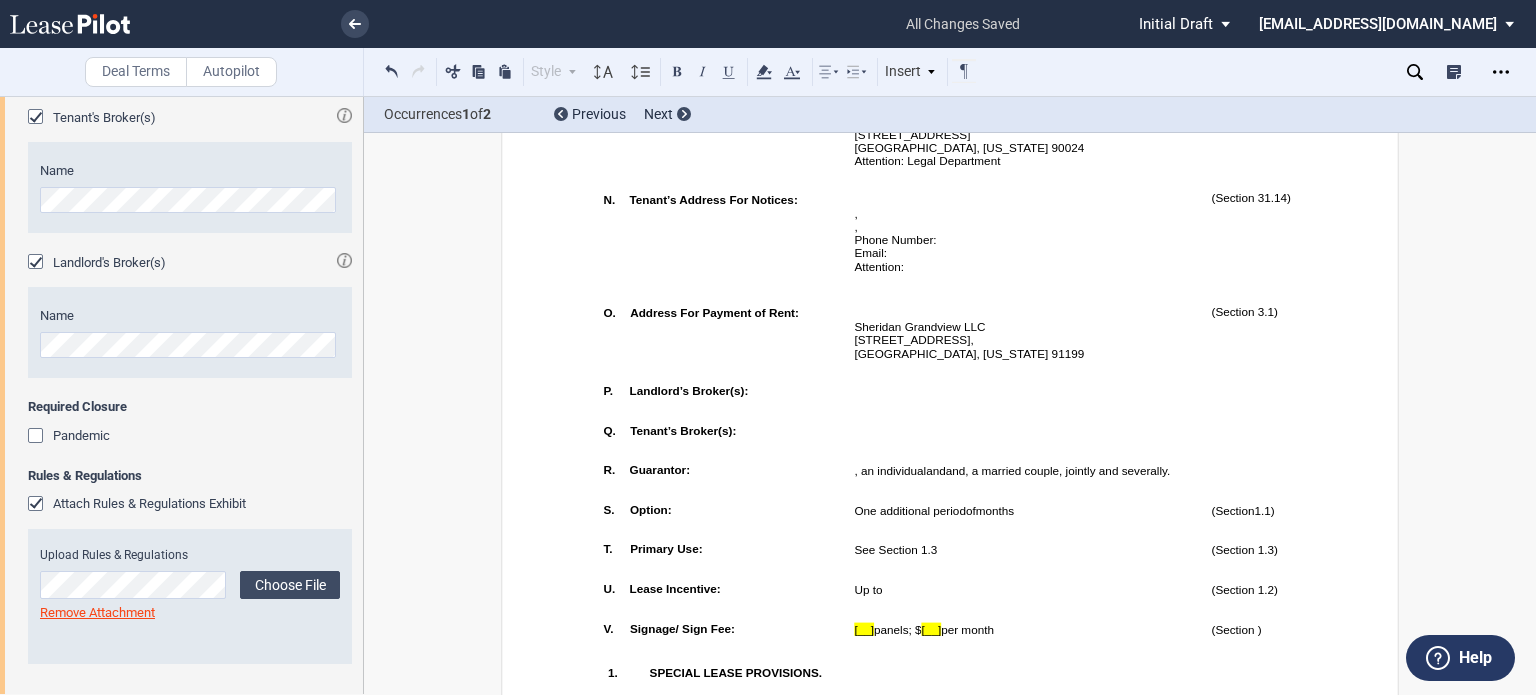 type 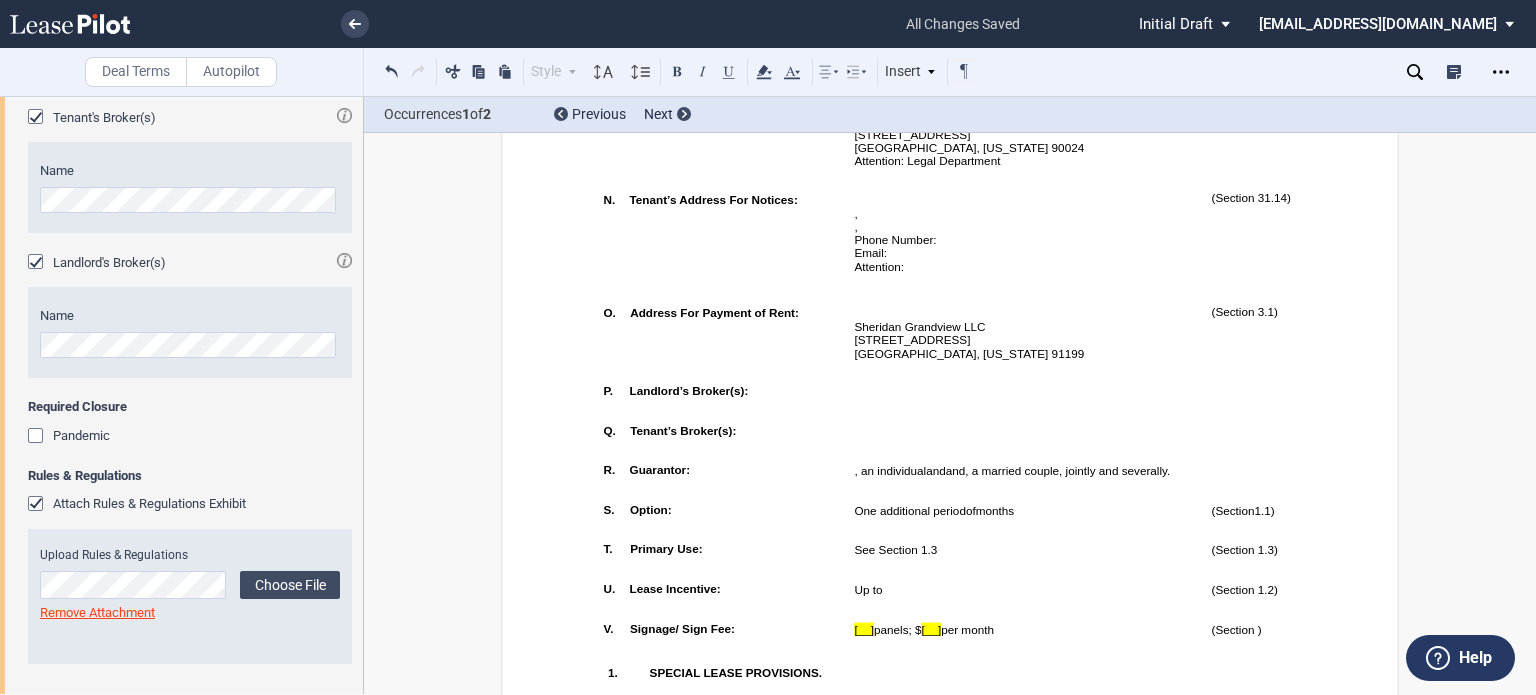click on "﻿" at bounding box center [1023, 365] 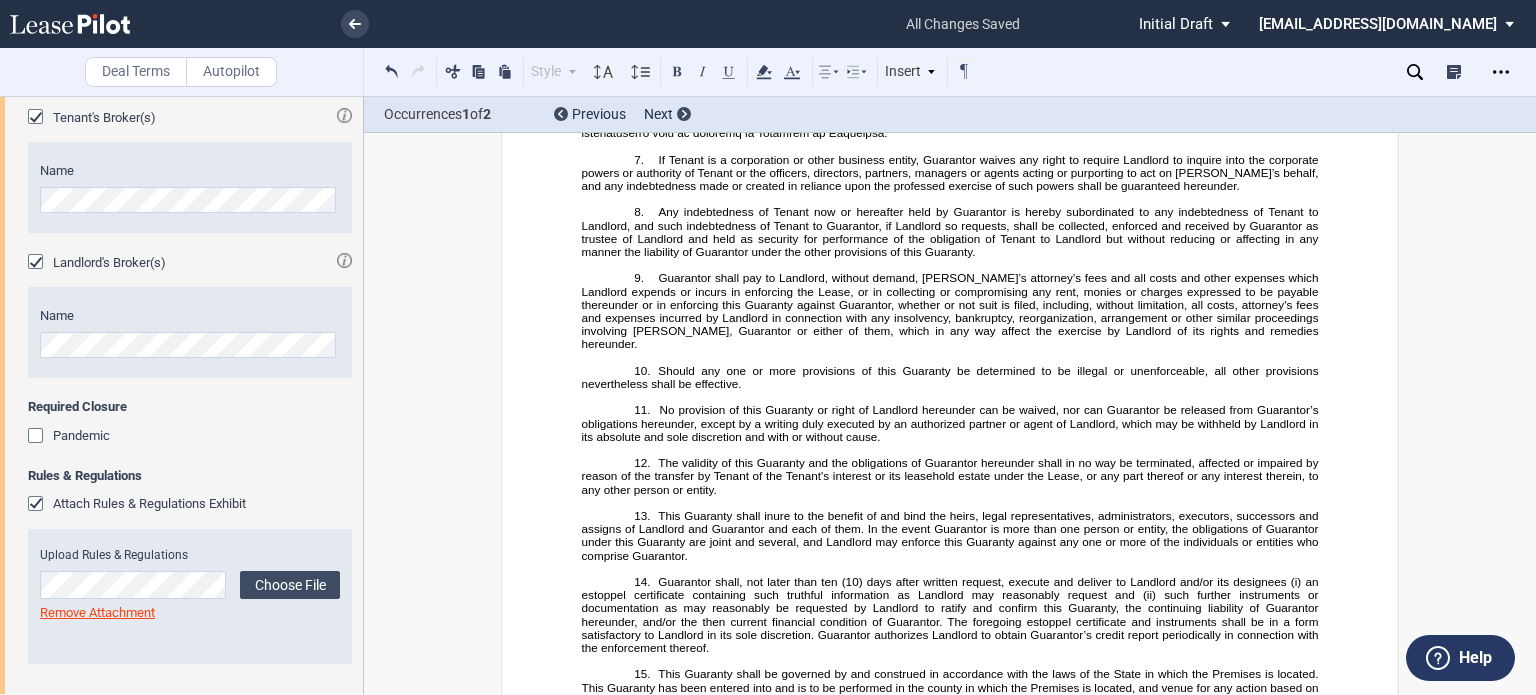 scroll, scrollTop: 30835, scrollLeft: 0, axis: vertical 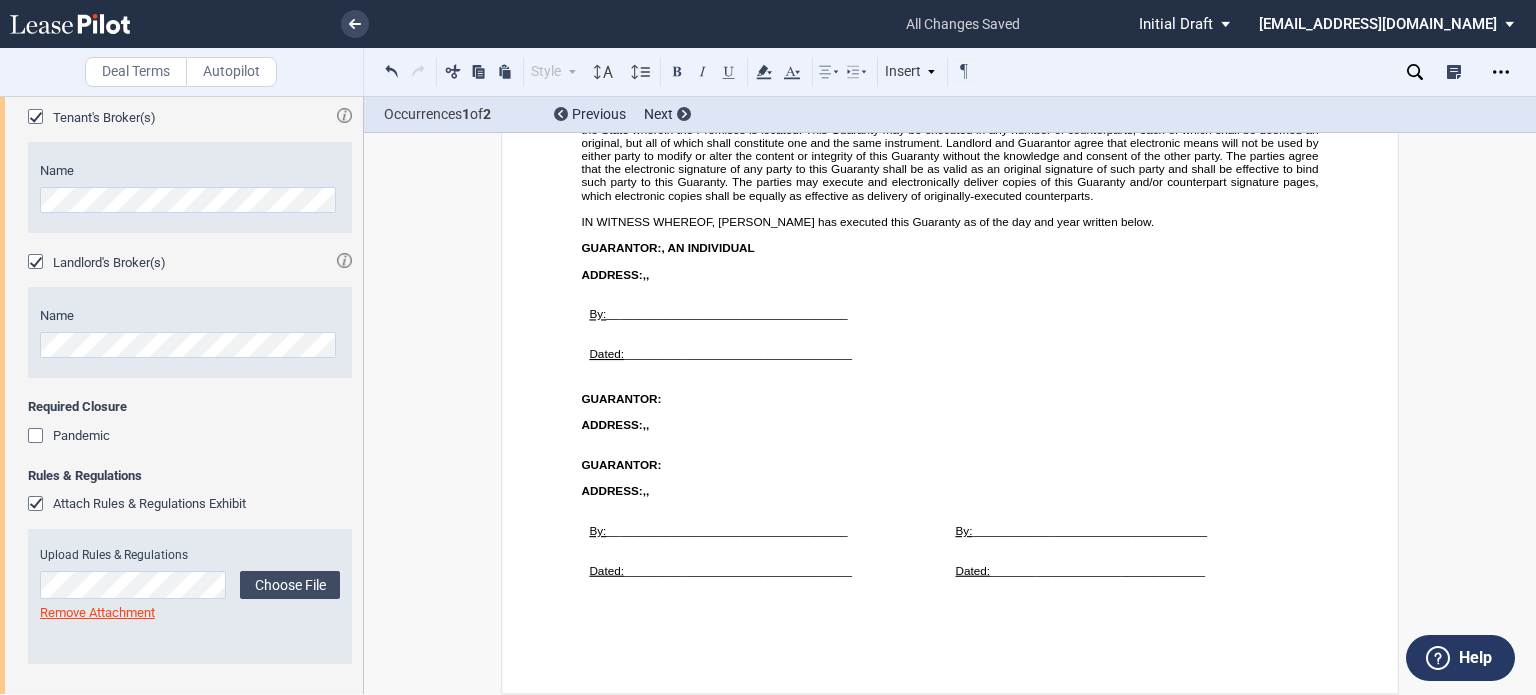 drag, startPoint x: 356, startPoint y: 524, endPoint x: 349, endPoint y: 279, distance: 245.09998 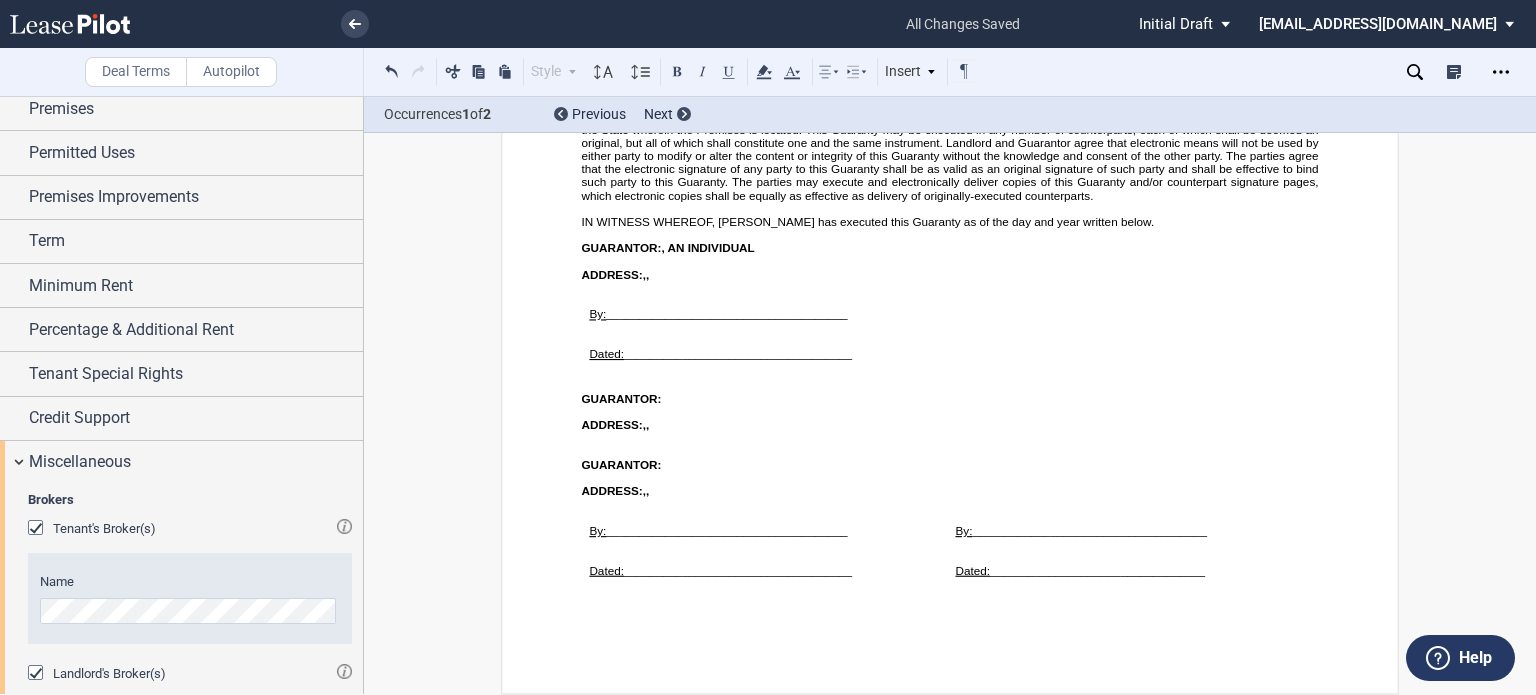 scroll, scrollTop: 0, scrollLeft: 0, axis: both 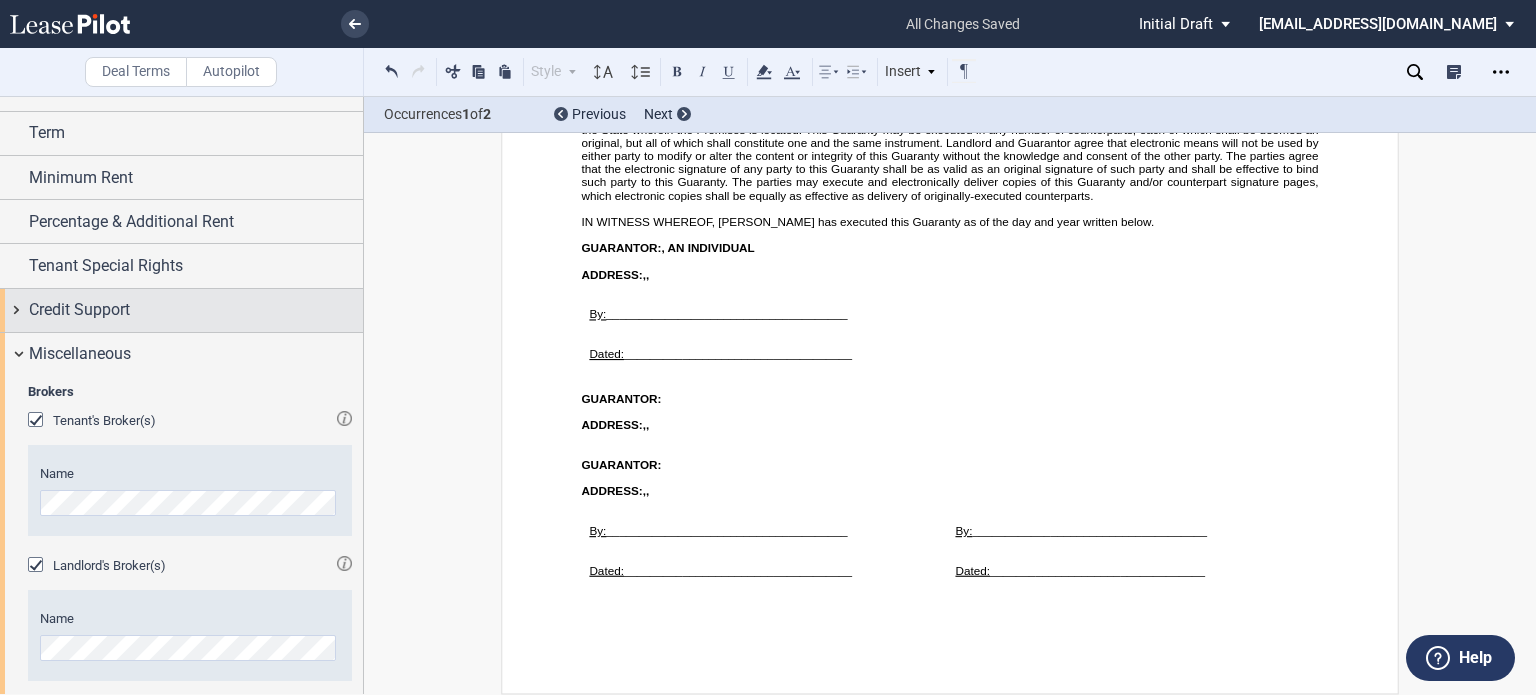 click on "Credit Support" at bounding box center (181, 310) 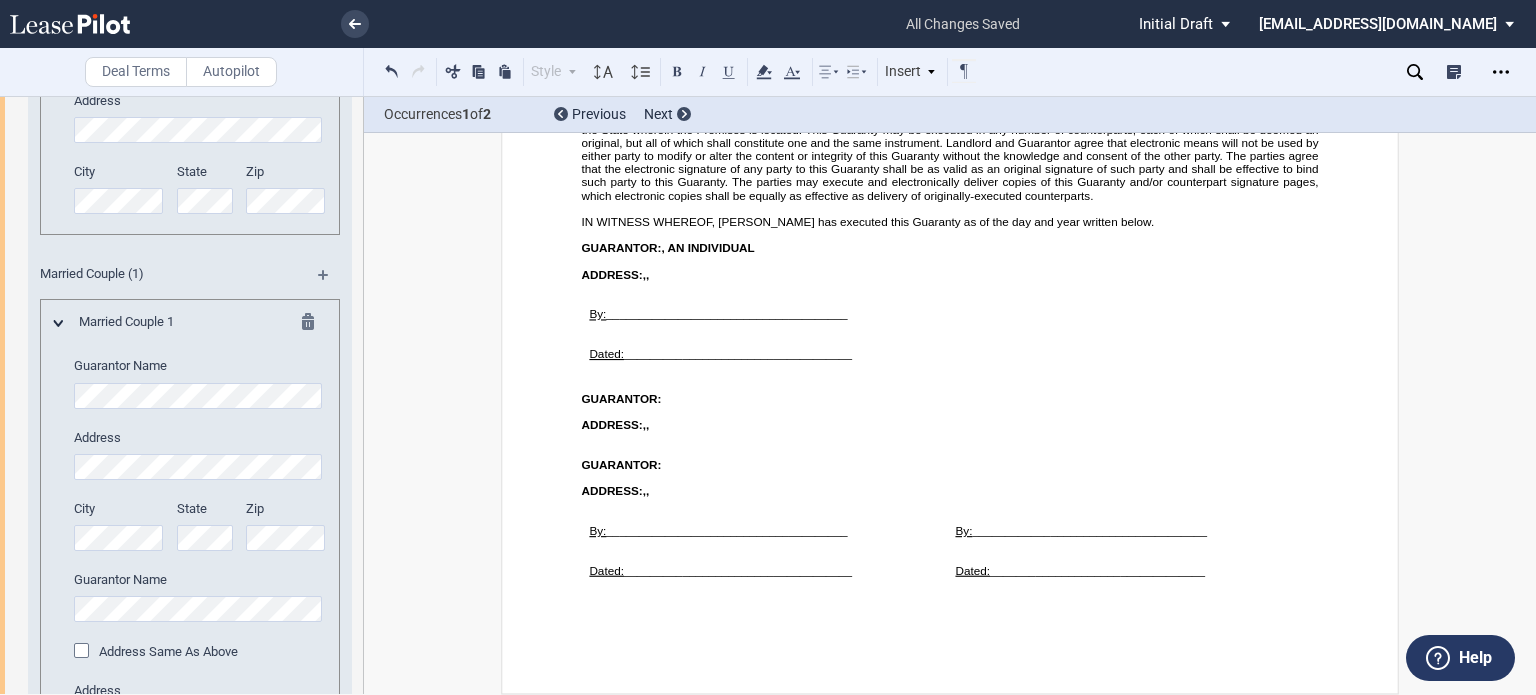 scroll, scrollTop: 736, scrollLeft: 0, axis: vertical 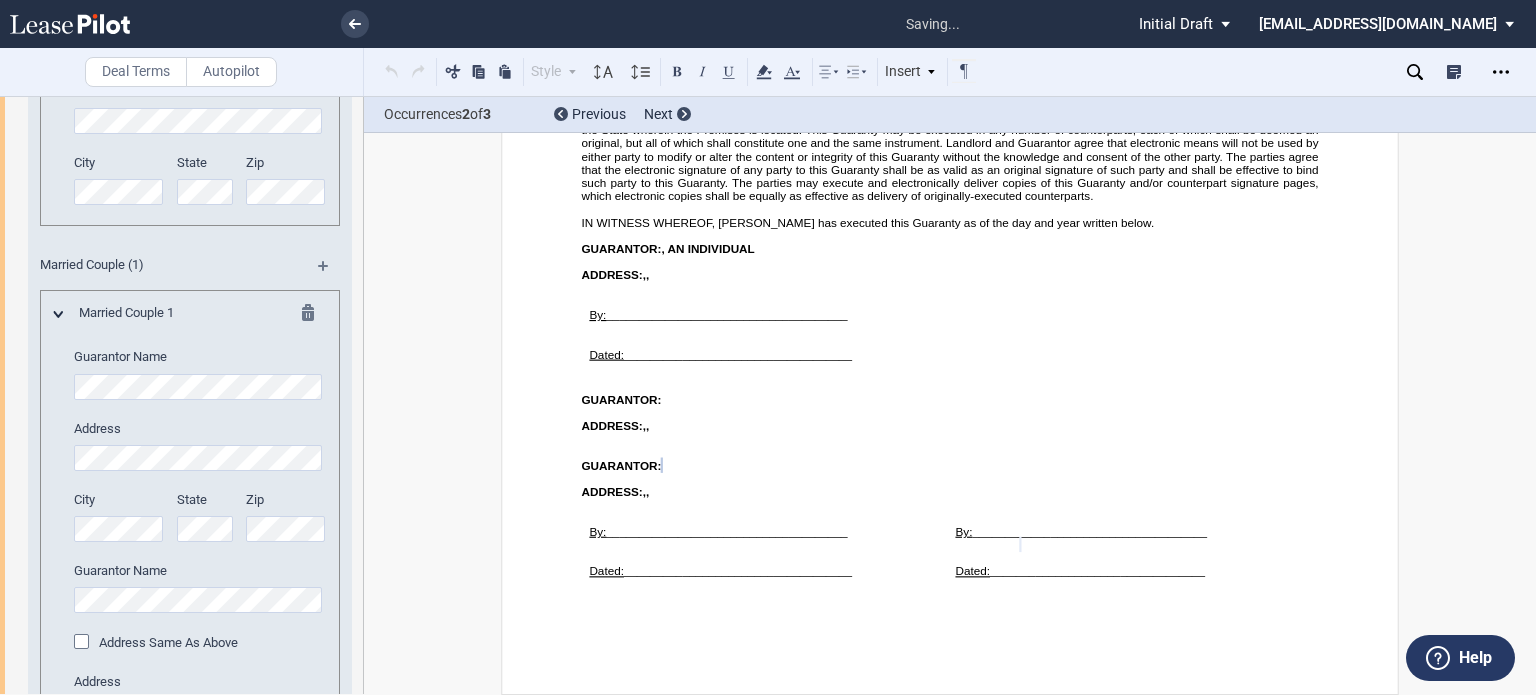 click at bounding box center (84, 644) 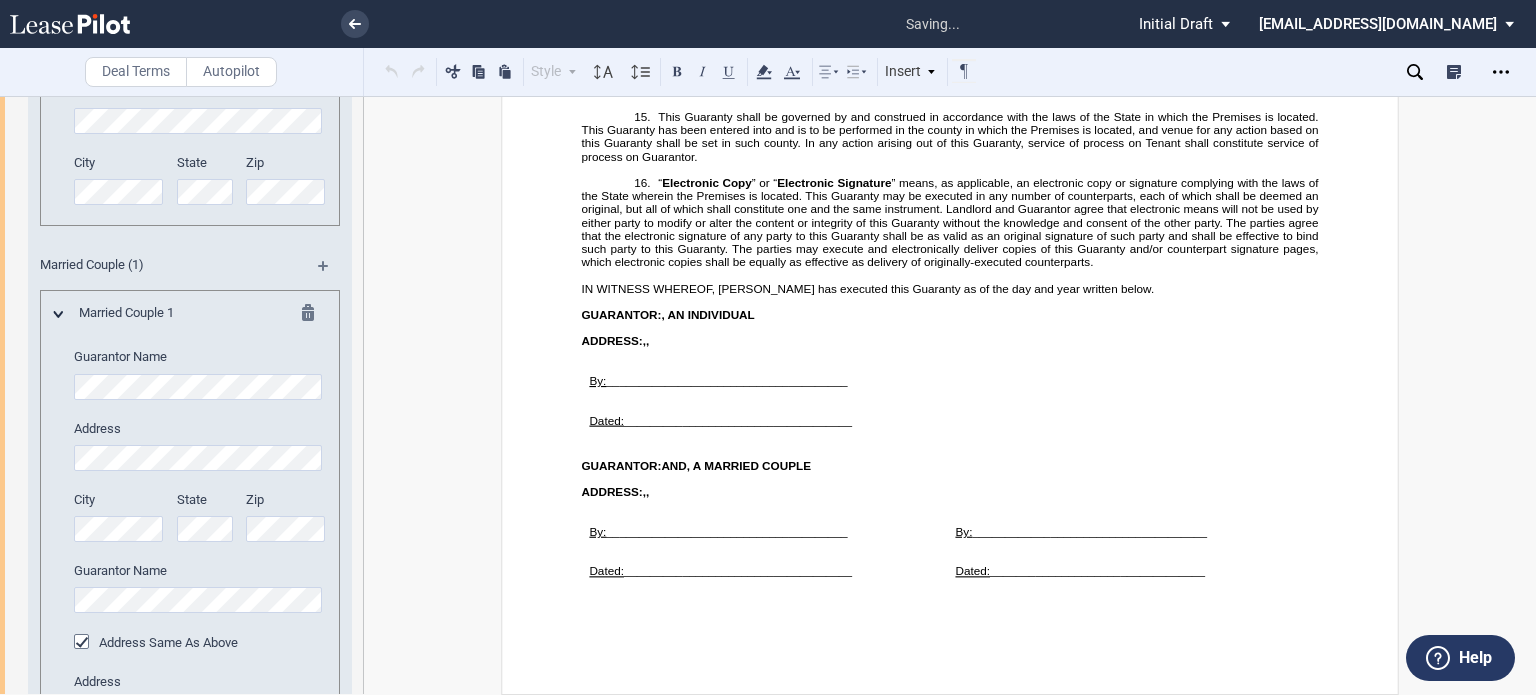 scroll, scrollTop: 30761, scrollLeft: 0, axis: vertical 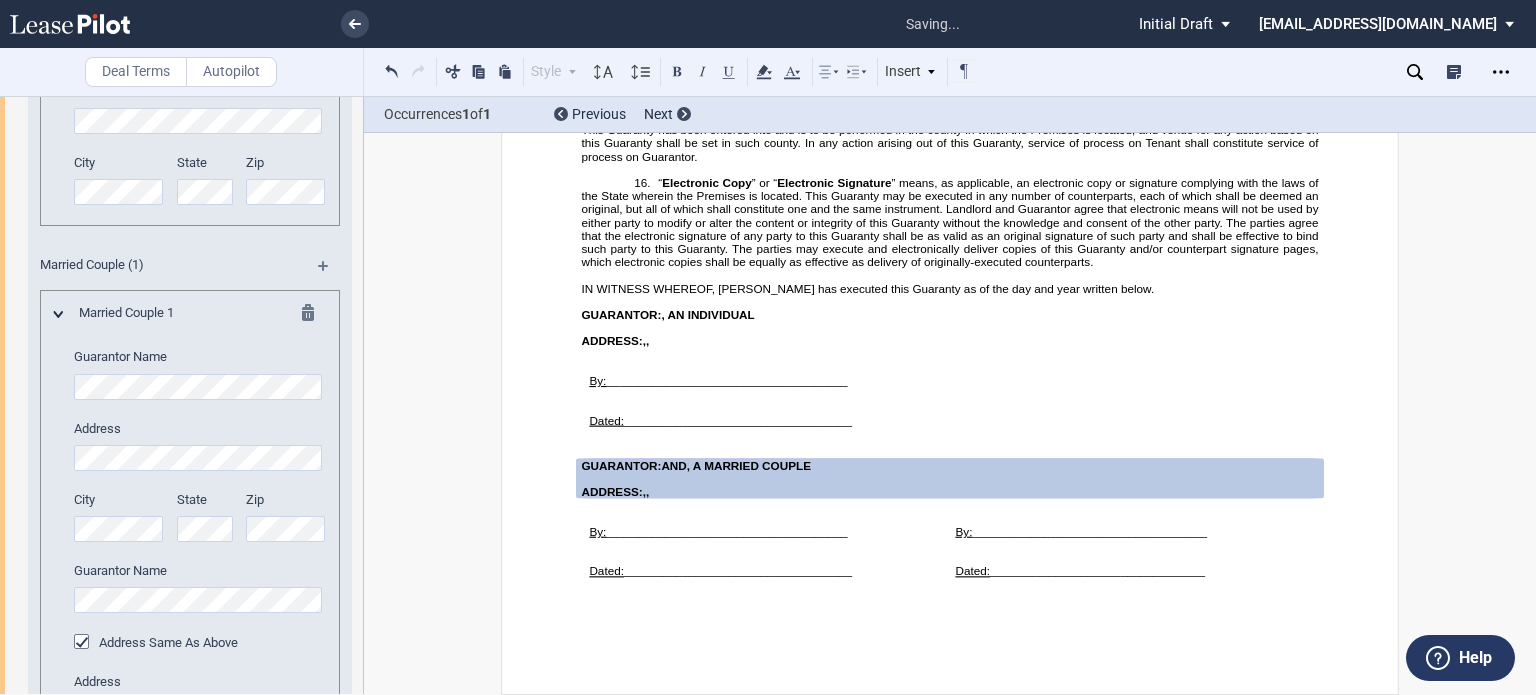 drag, startPoint x: 363, startPoint y: 335, endPoint x: 364, endPoint y: 263, distance: 72.00694 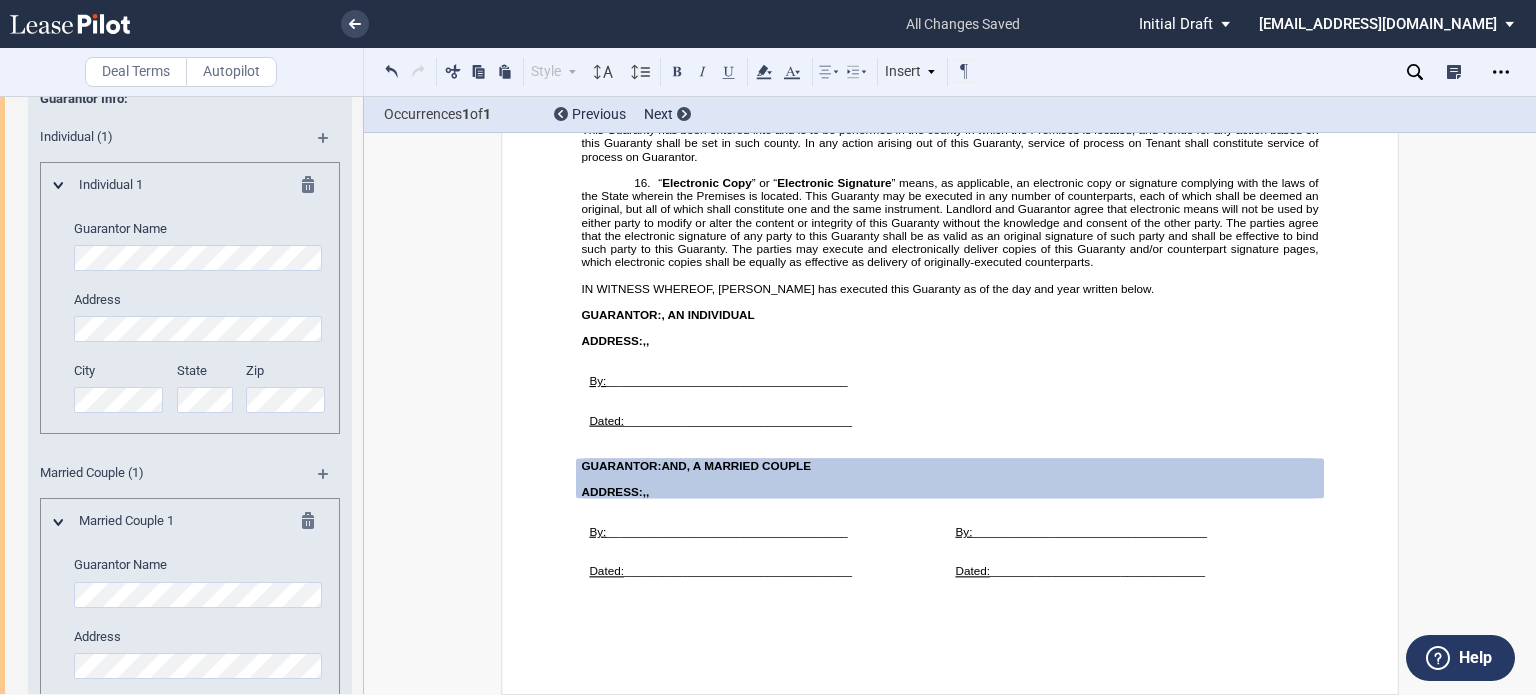 scroll, scrollTop: 456, scrollLeft: 0, axis: vertical 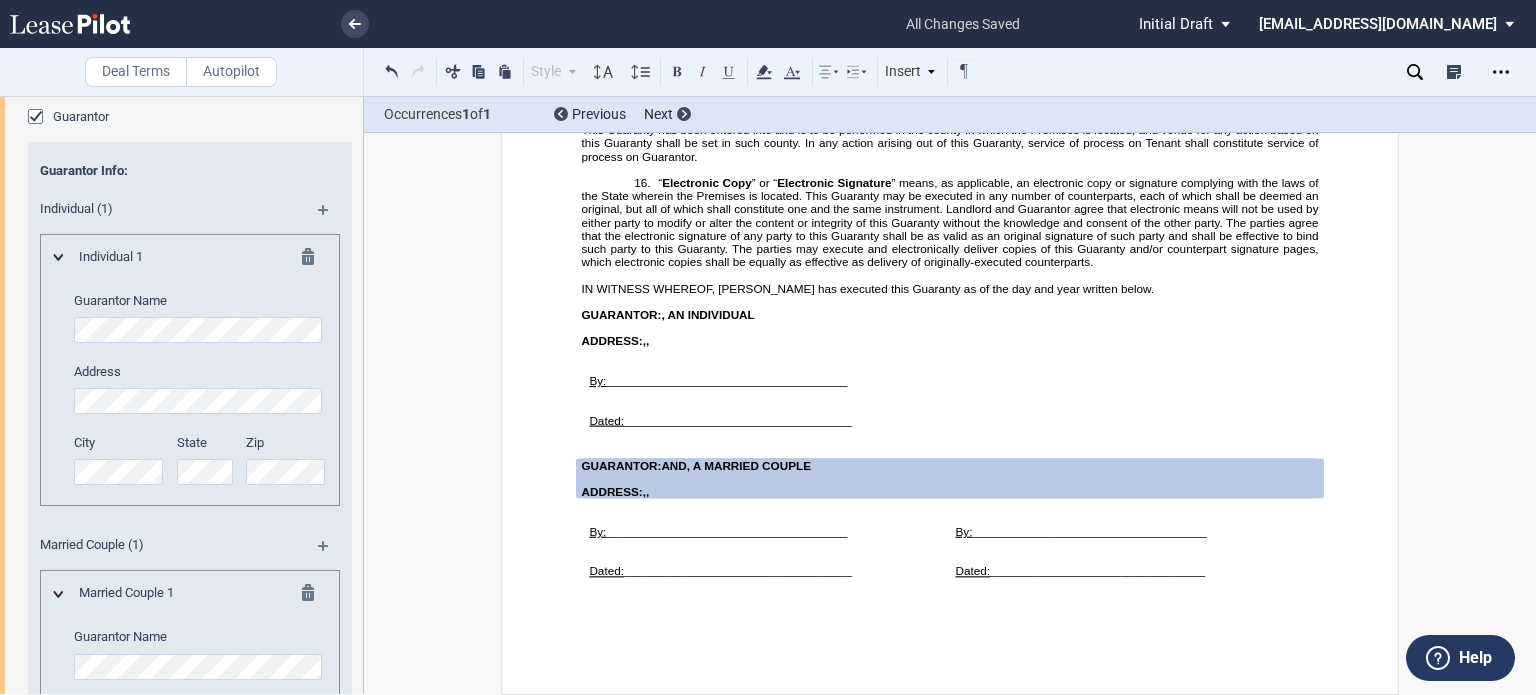 click at bounding box center [314, 260] 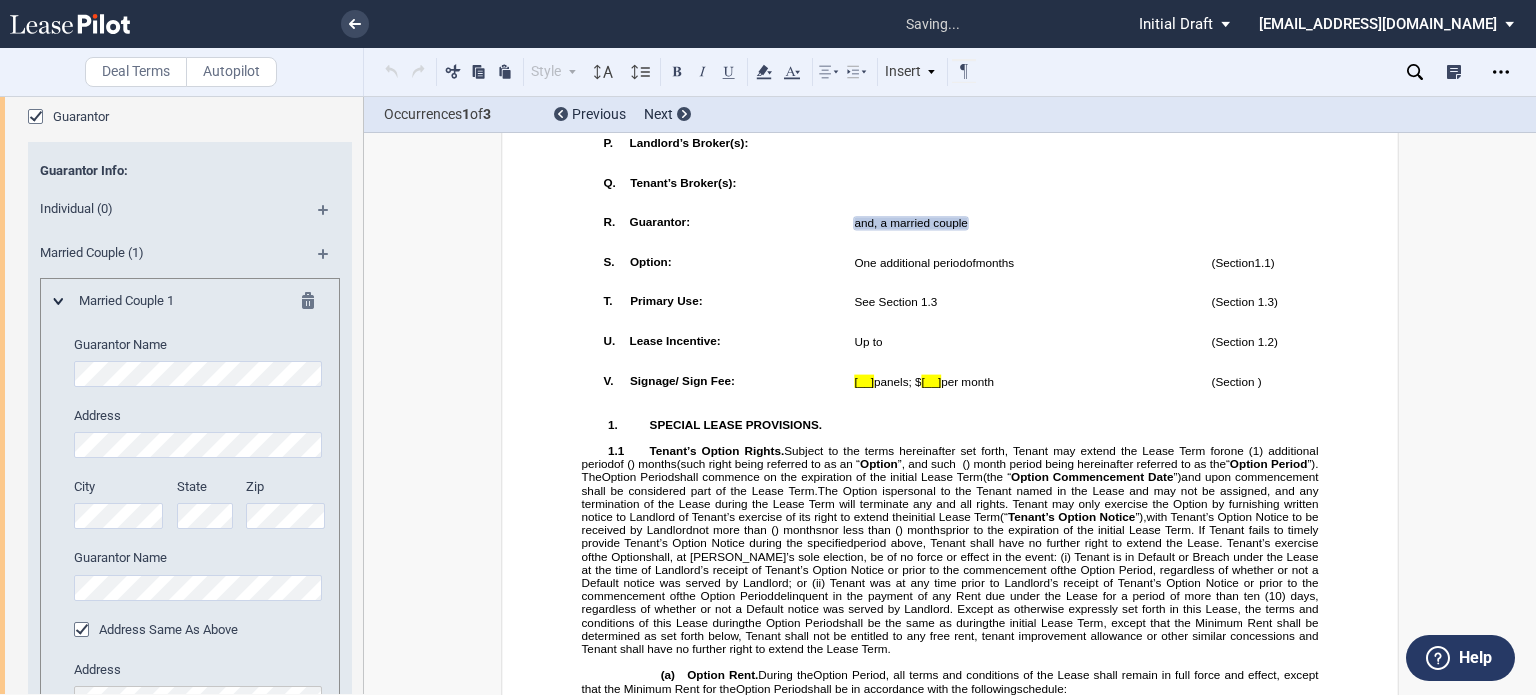 scroll, scrollTop: 1933, scrollLeft: 0, axis: vertical 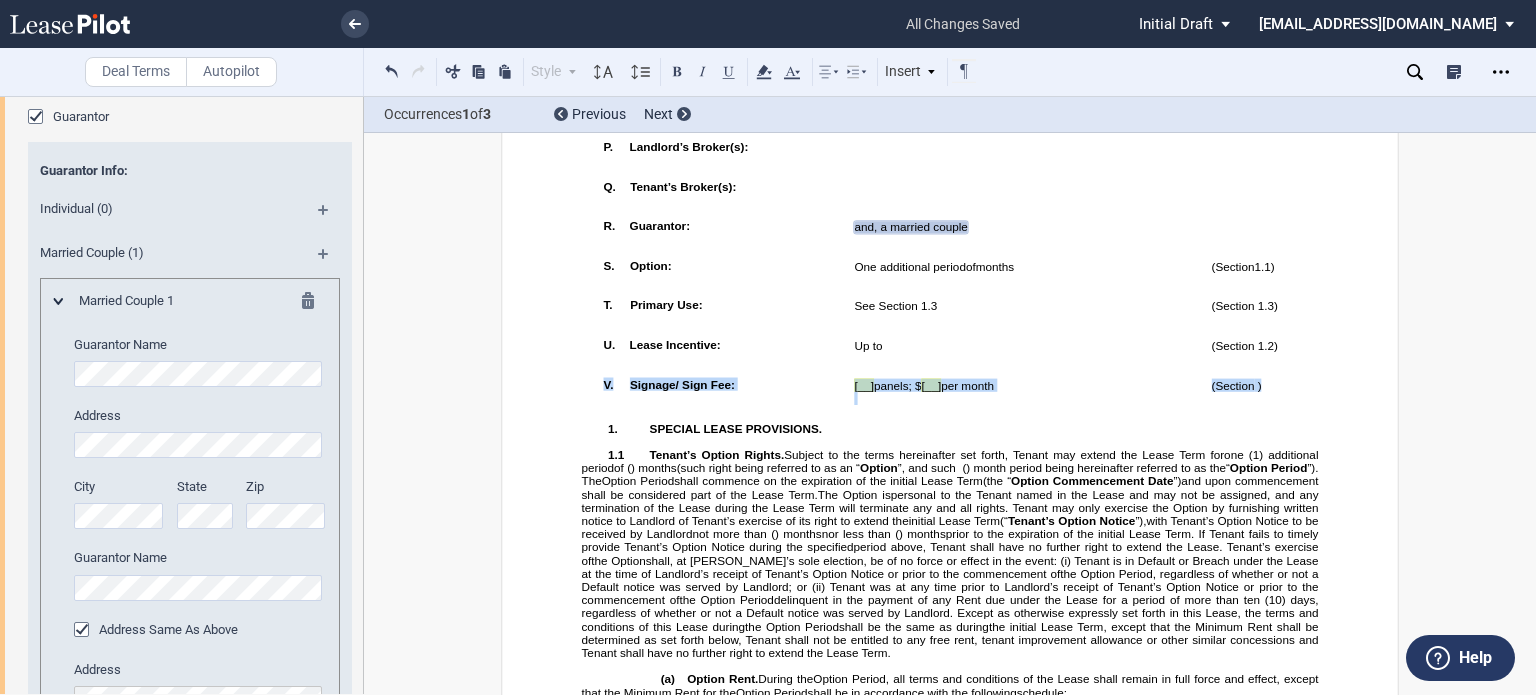 drag, startPoint x: 1264, startPoint y: 498, endPoint x: 568, endPoint y: 483, distance: 696.1616 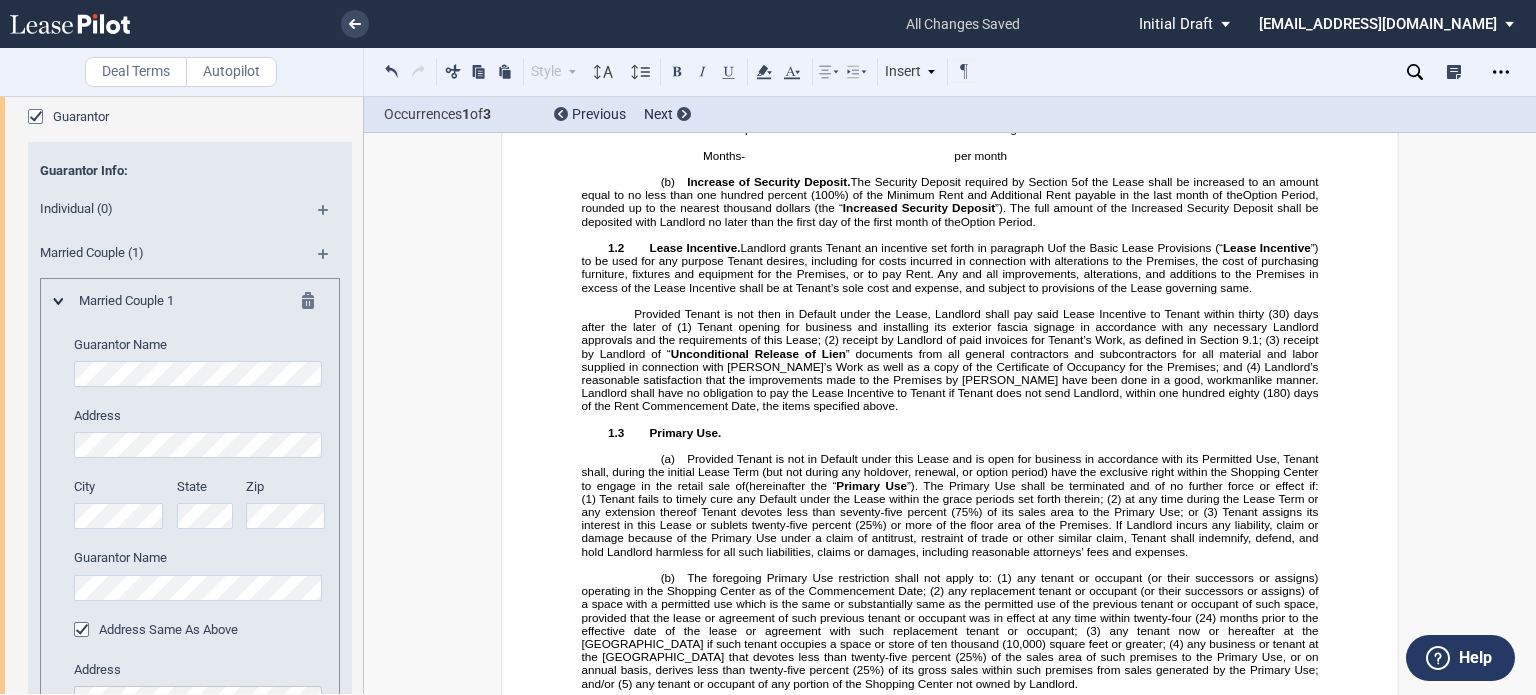 scroll, scrollTop: 2302, scrollLeft: 0, axis: vertical 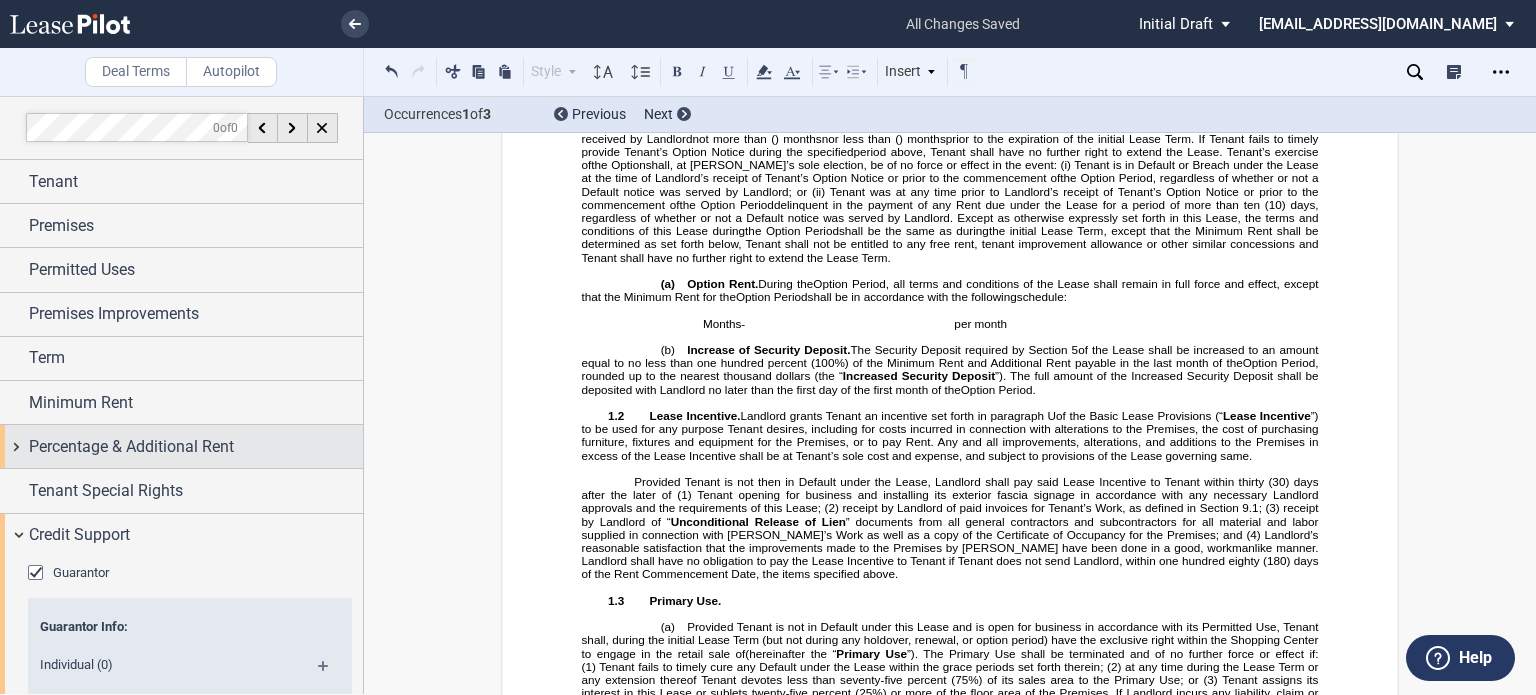 click on "Percentage & Additional Rent" at bounding box center (131, 447) 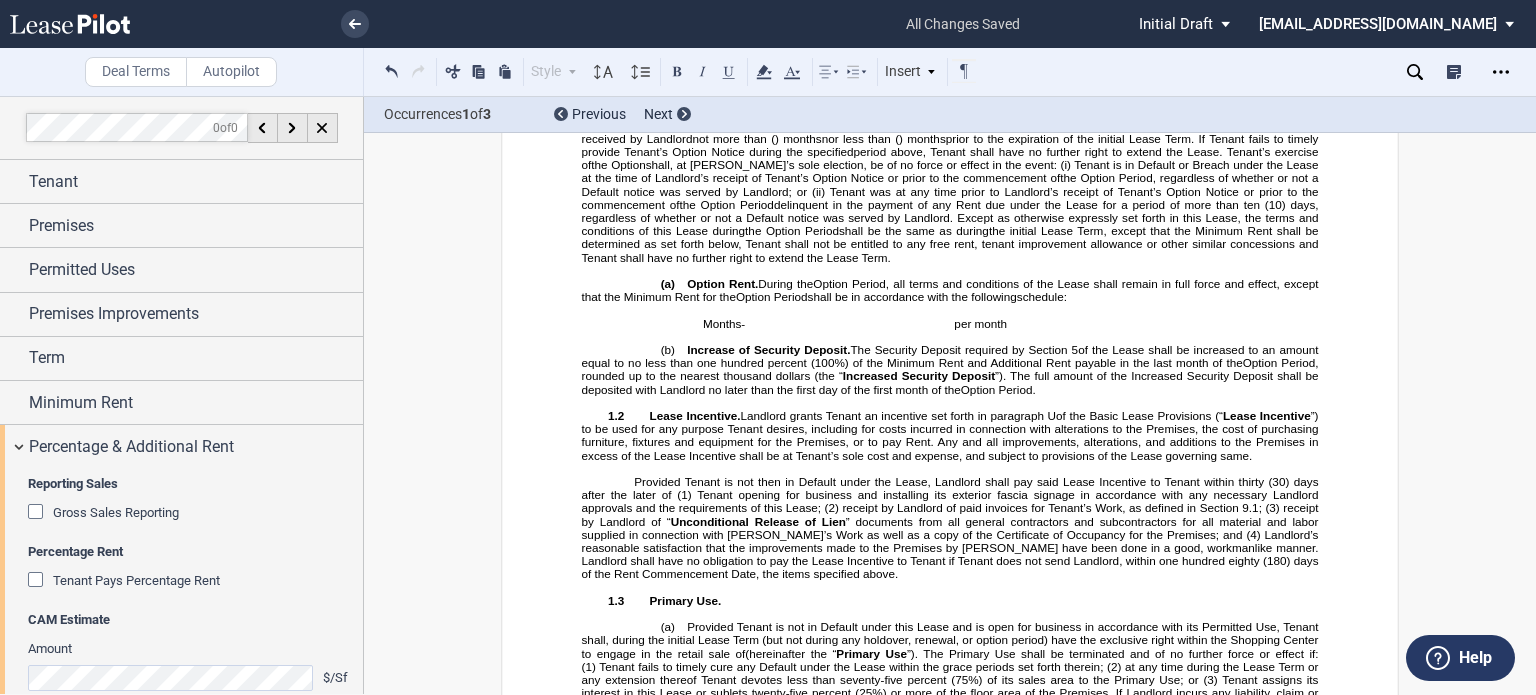 click 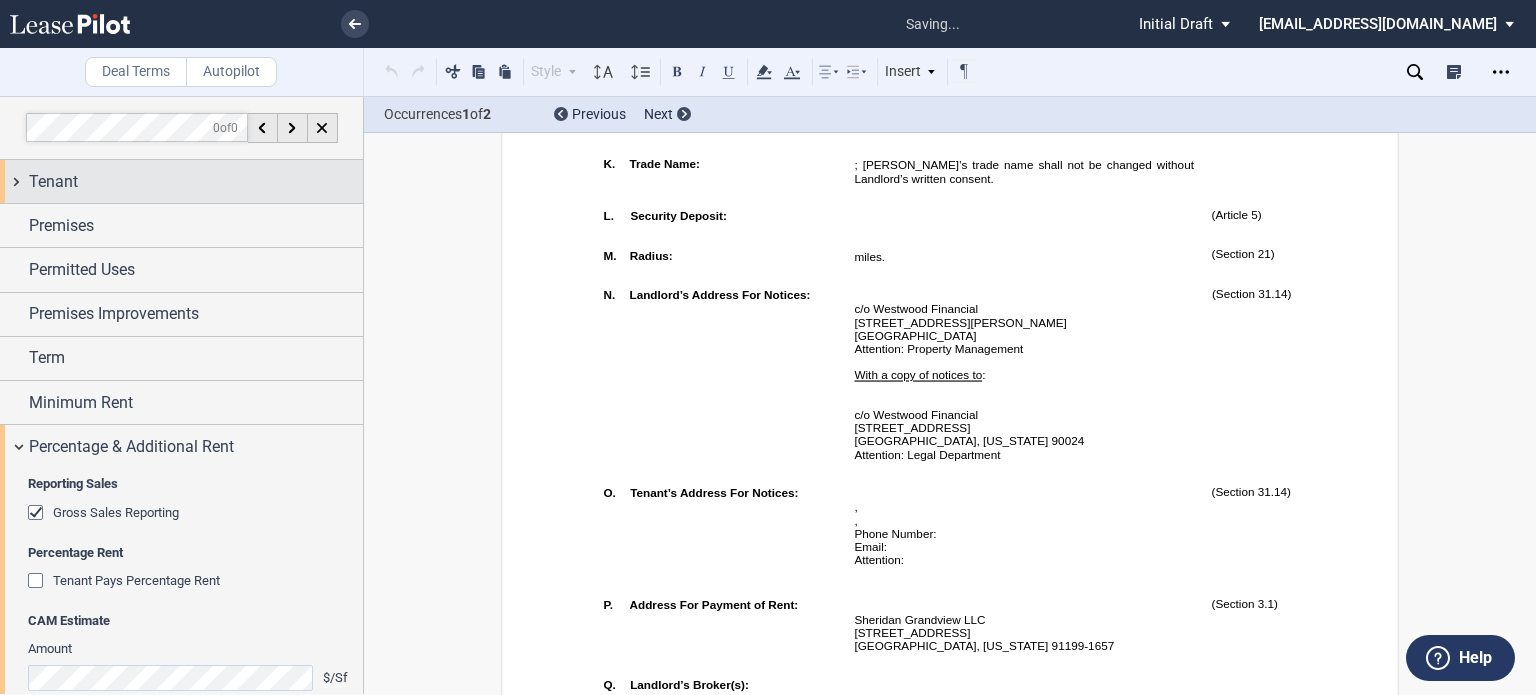 scroll, scrollTop: 1245, scrollLeft: 0, axis: vertical 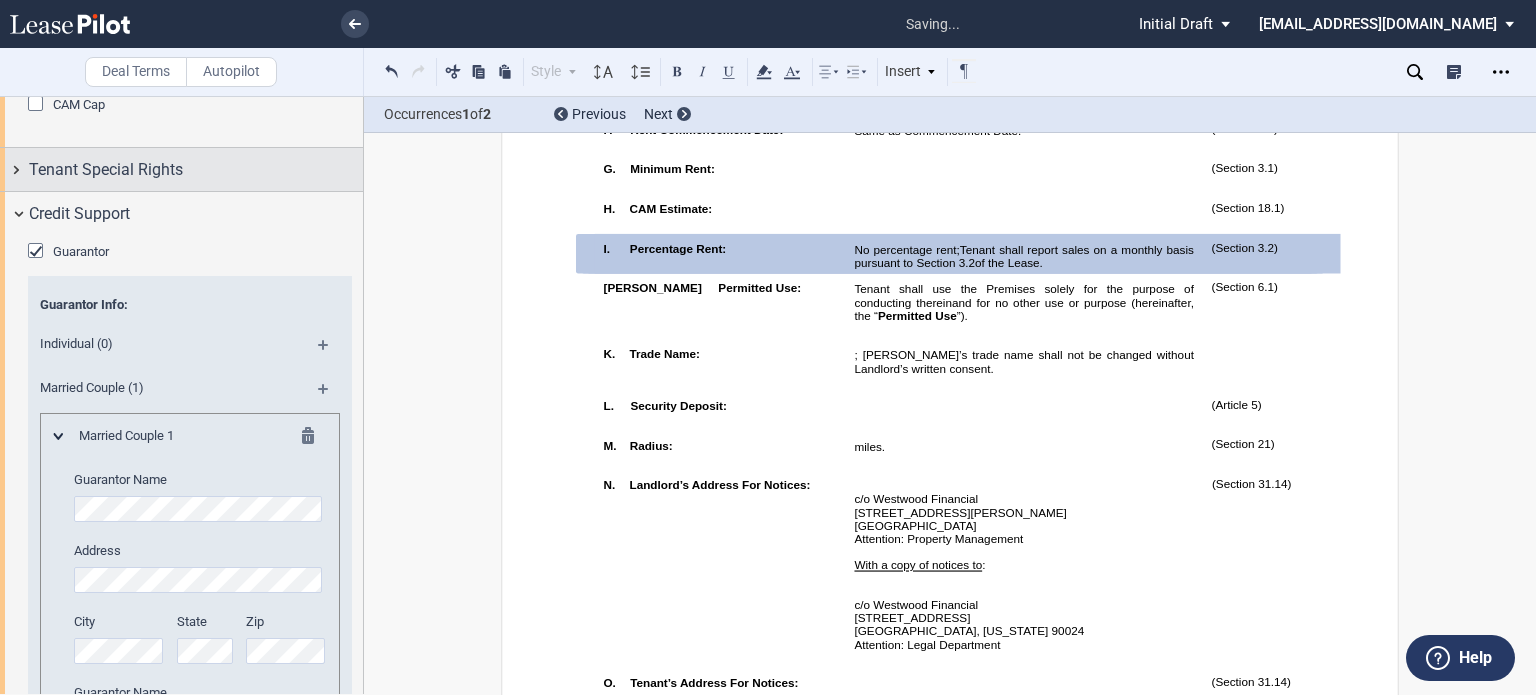 click on "Tenant Special Rights" at bounding box center [181, 169] 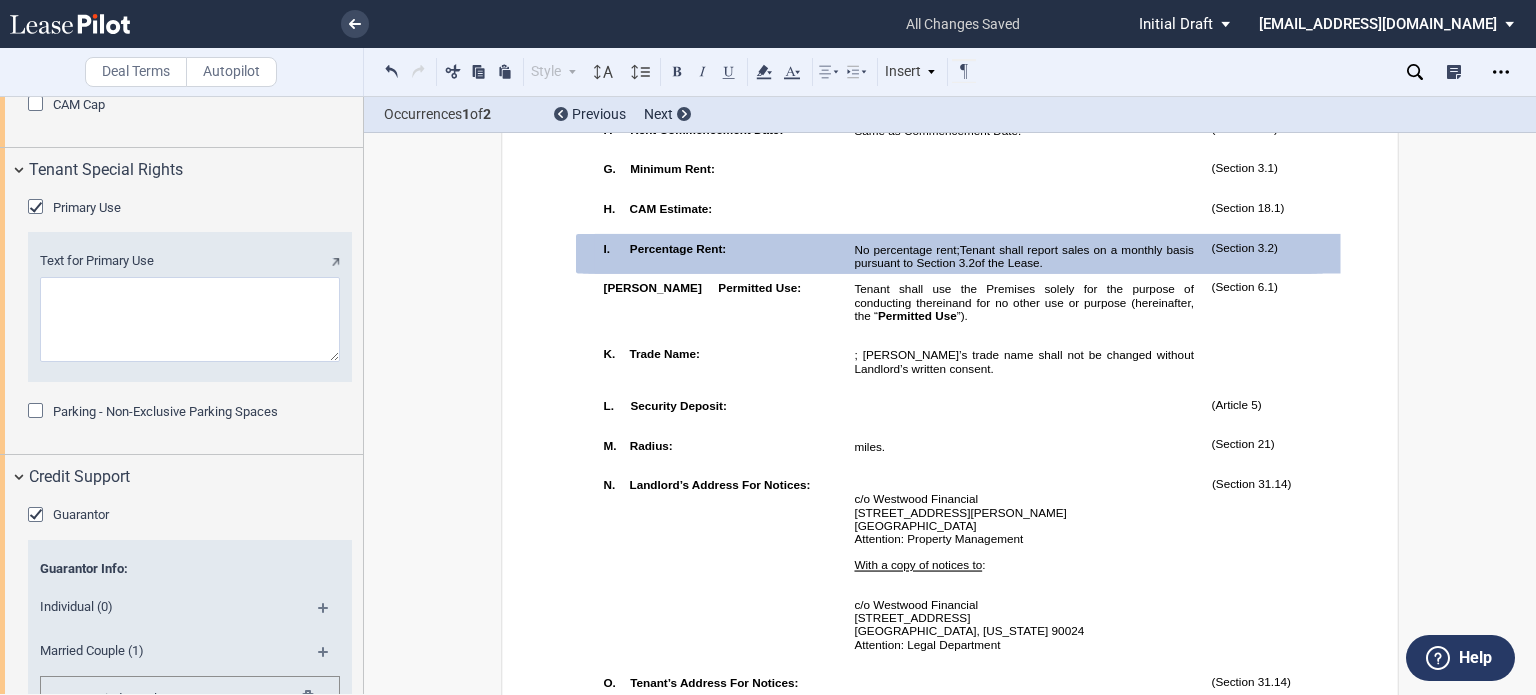drag, startPoint x: 364, startPoint y: 252, endPoint x: 356, endPoint y: 277, distance: 26.24881 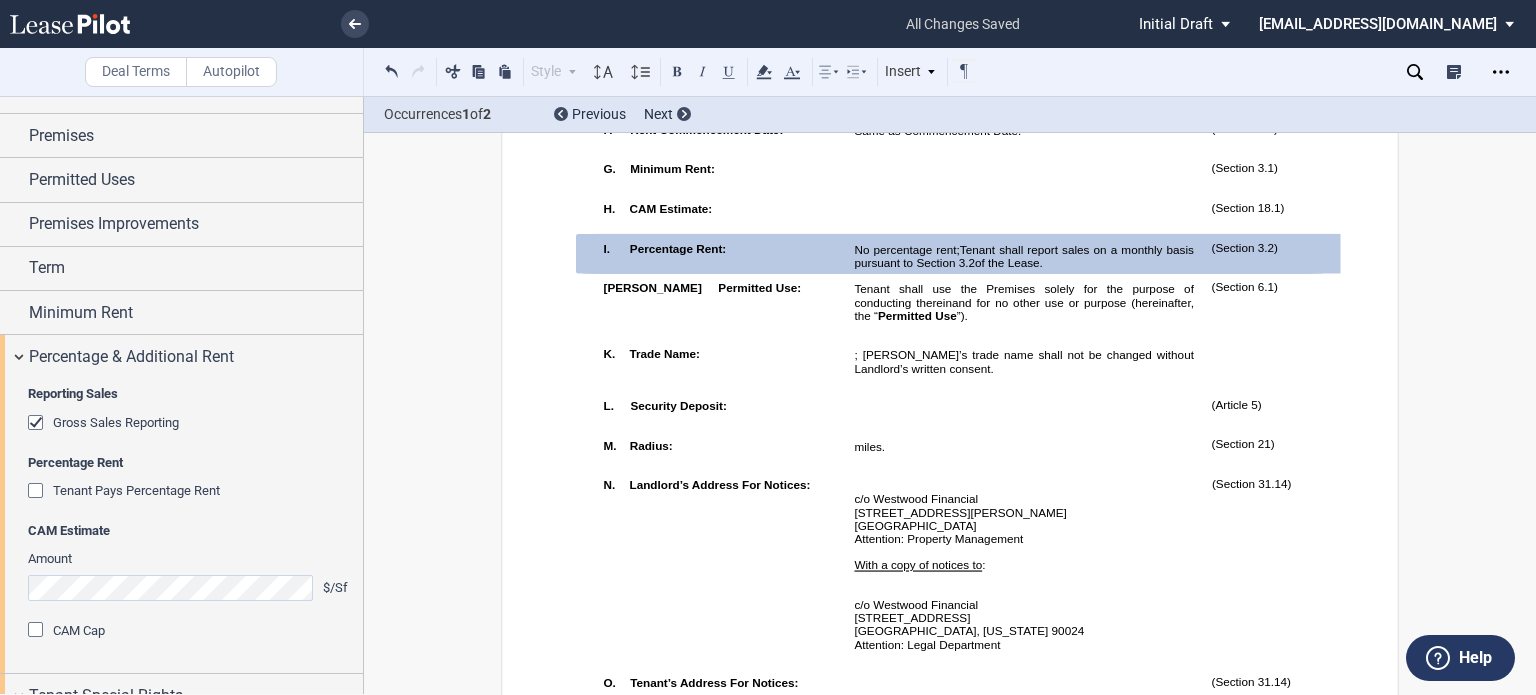 scroll, scrollTop: 0, scrollLeft: 0, axis: both 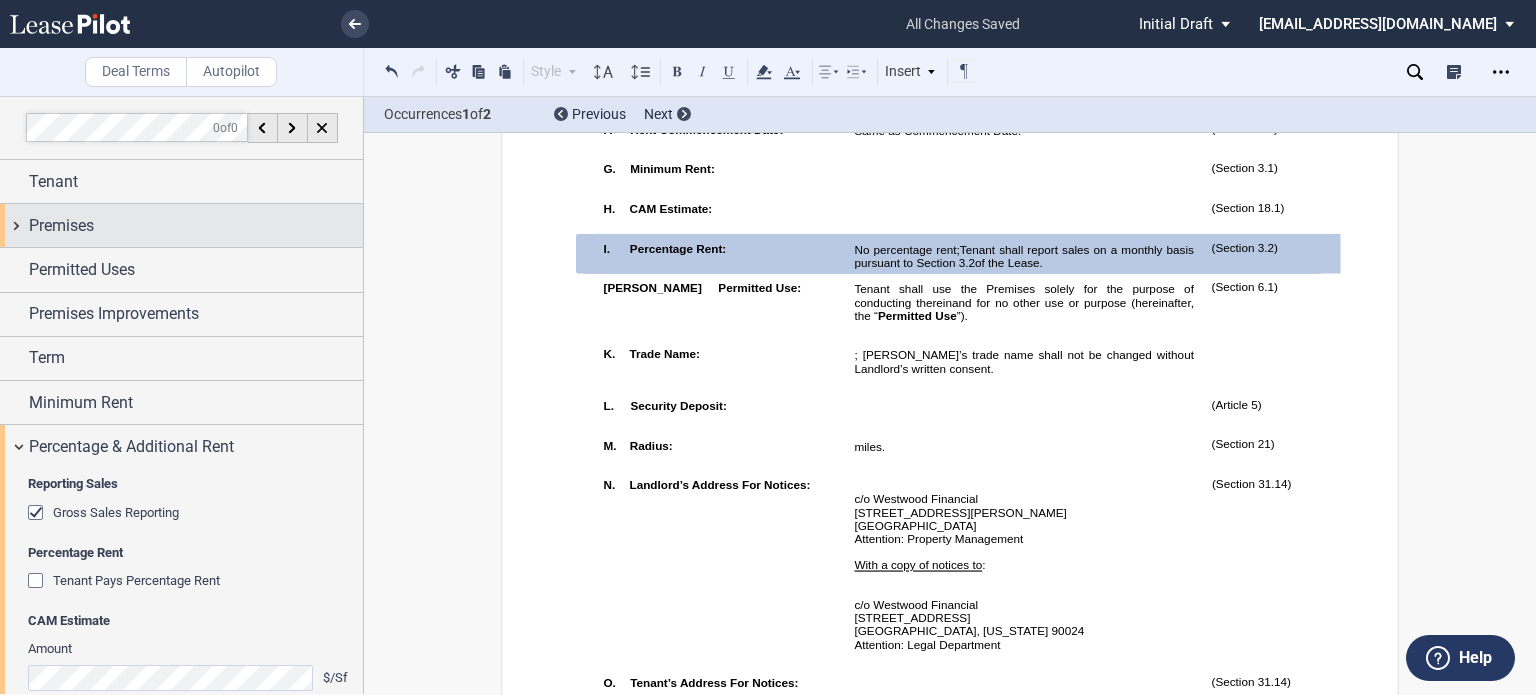 click on "Premises" at bounding box center (196, 226) 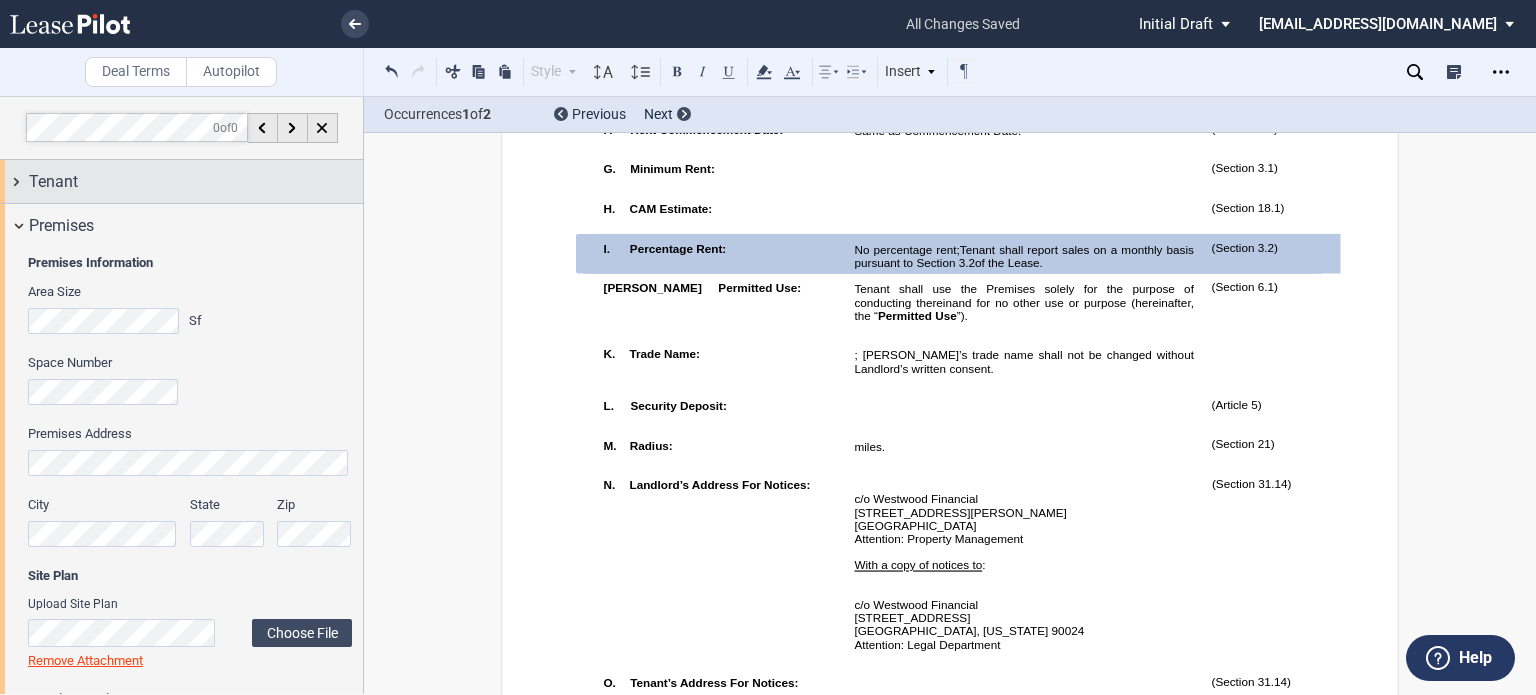 click on "Tenant" at bounding box center [196, 182] 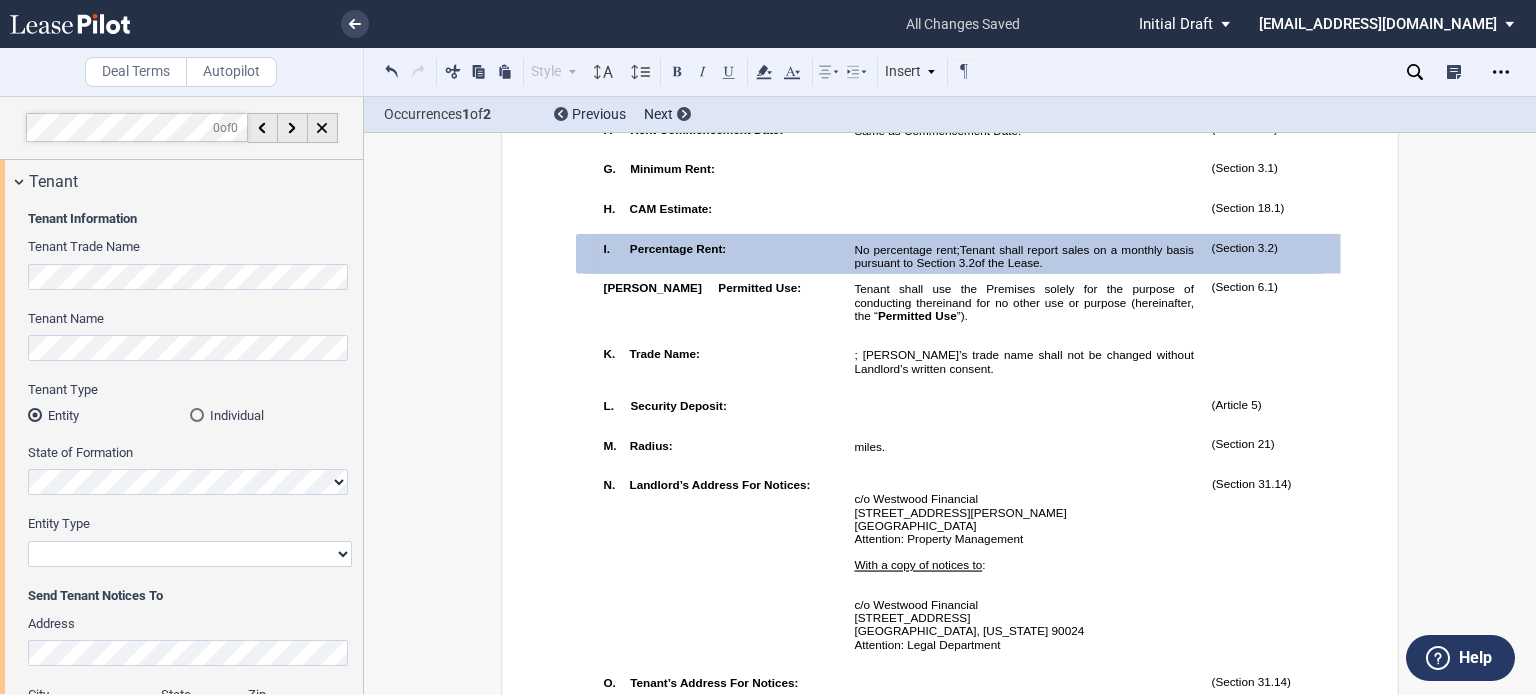 click on "Corporation
Limited Liability Company
General Partnership
Limited Partnership
Other" at bounding box center [190, 554] 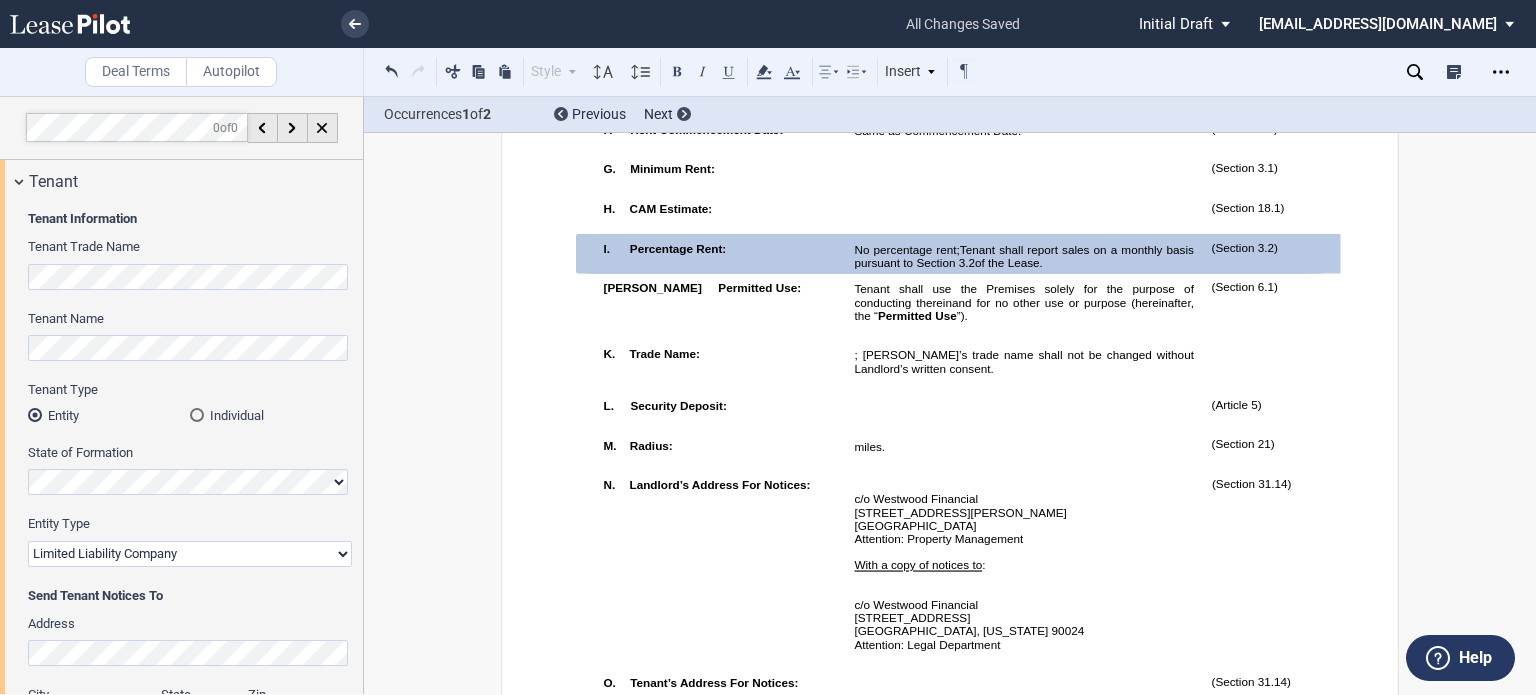 click on "Corporation
Limited Liability Company
General Partnership
Limited Partnership
Other" at bounding box center [190, 554] 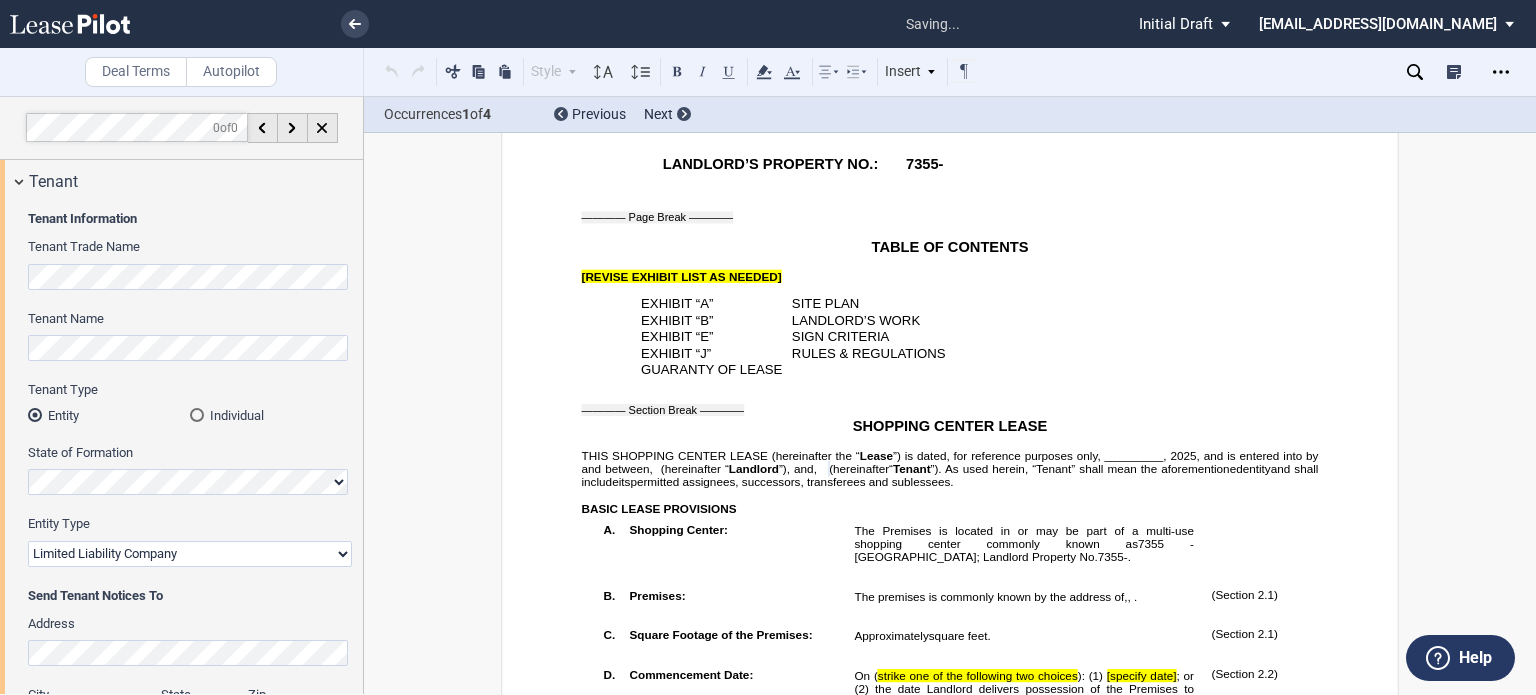 scroll, scrollTop: 315, scrollLeft: 0, axis: vertical 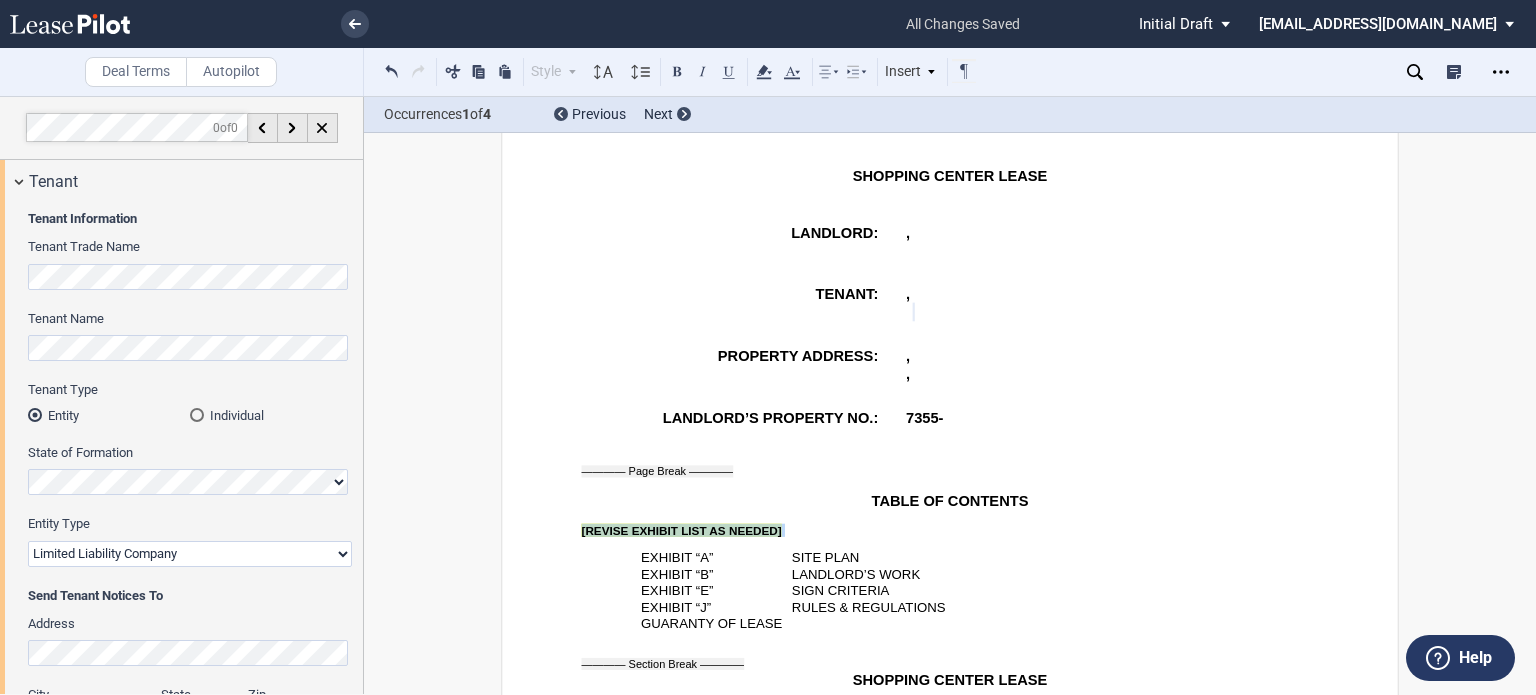 drag, startPoint x: 567, startPoint y: 555, endPoint x: 795, endPoint y: 556, distance: 228.0022 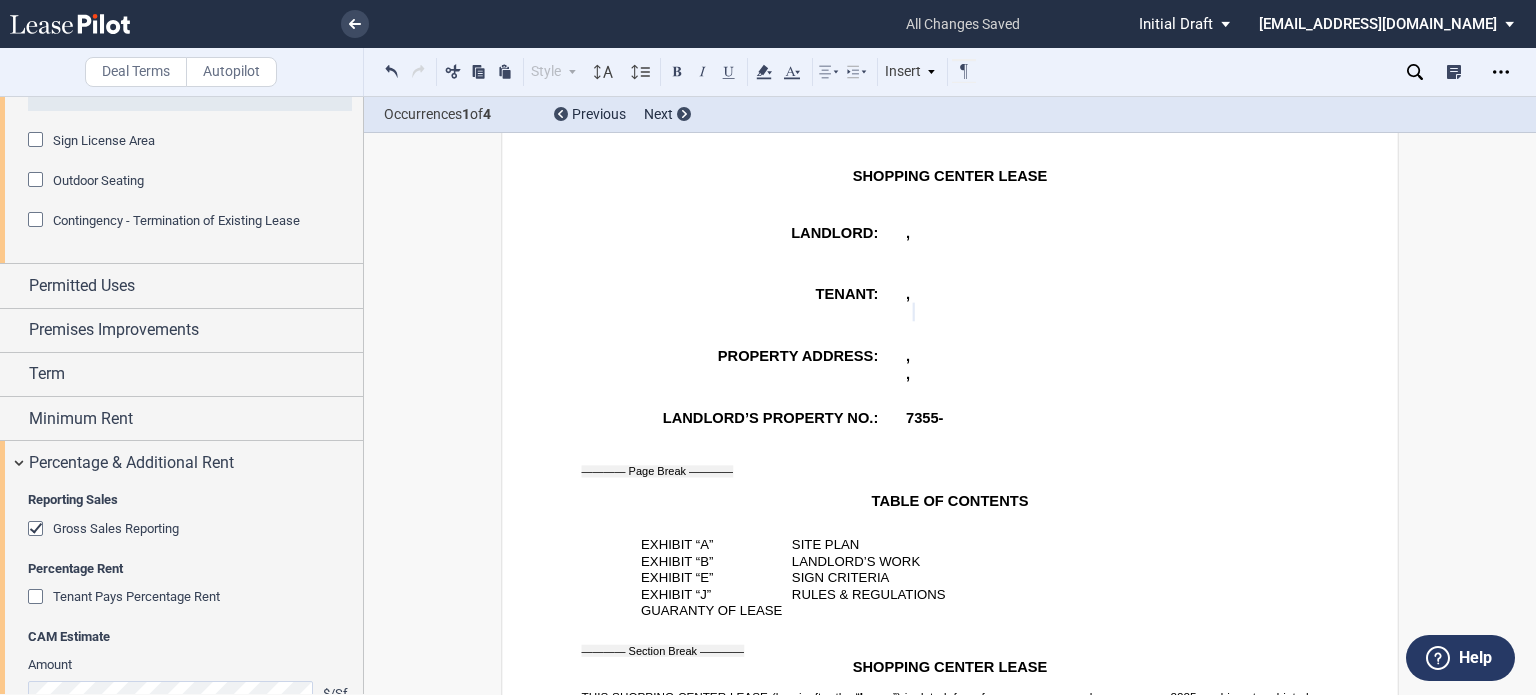 scroll, scrollTop: 1603, scrollLeft: 0, axis: vertical 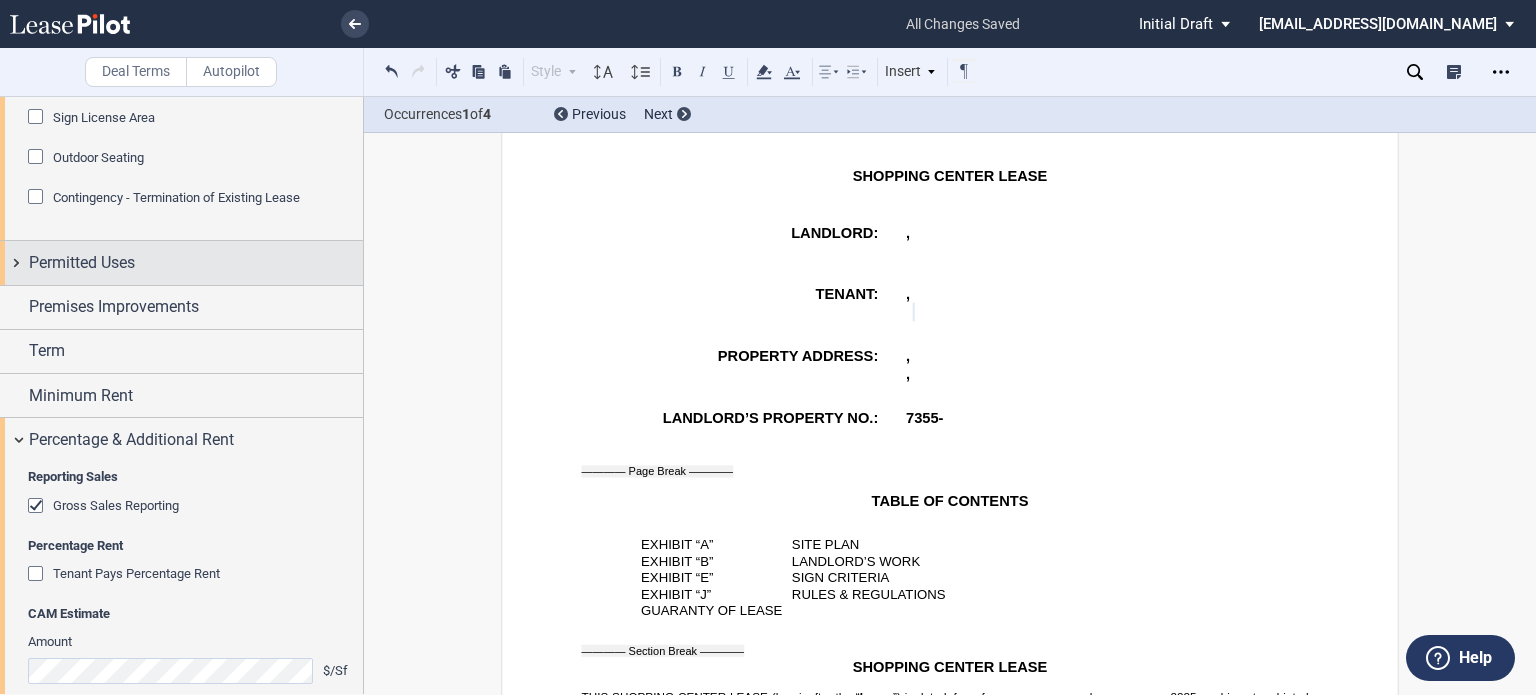 click on "Permitted Uses" at bounding box center (196, 263) 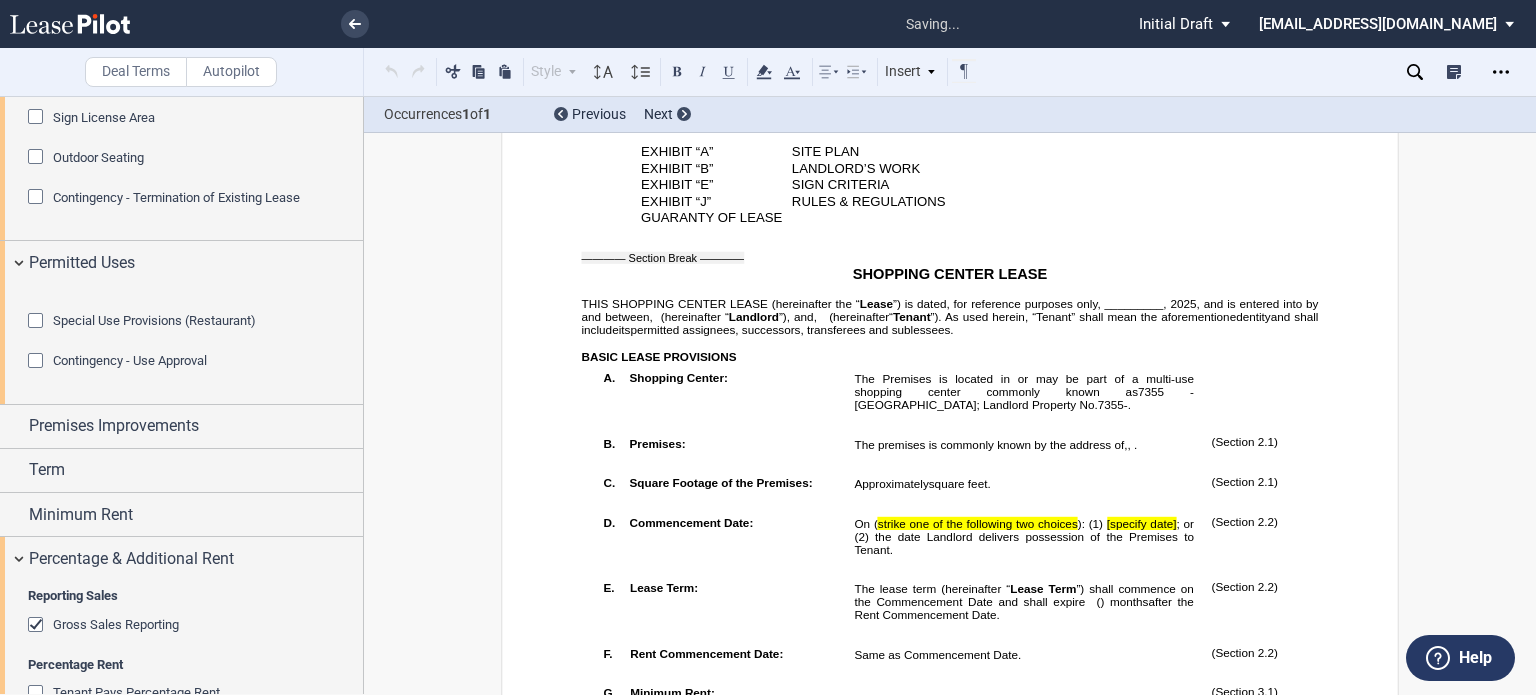 scroll, scrollTop: 1283, scrollLeft: 0, axis: vertical 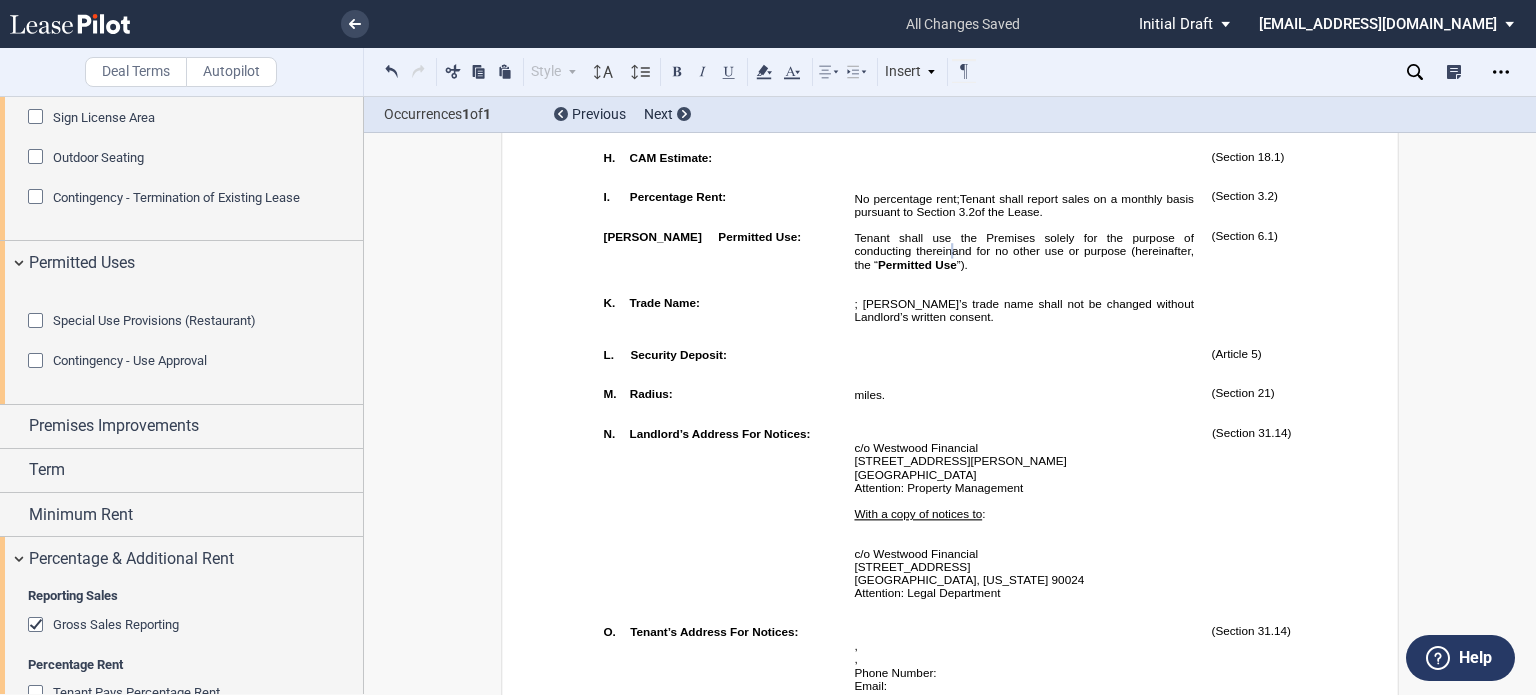 click on "﻿
﻿
﻿
﻿
﻿
﻿
﻿
﻿
﻿
﻿
﻿
﻿
﻿
﻿
﻿
﻿
﻿
﻿
﻿
SHOPPING CENTER LEASE
﻿
﻿
﻿
LANDLORD:
﻿ ﻿ ,
﻿ ﻿   ﻿ ﻿   ﻿ ﻿
AND
﻿ ﻿ ,
﻿ ﻿   ﻿ ﻿   ﻿ ﻿
﻿
﻿
TENANT:
﻿ ," at bounding box center [950, 12587] 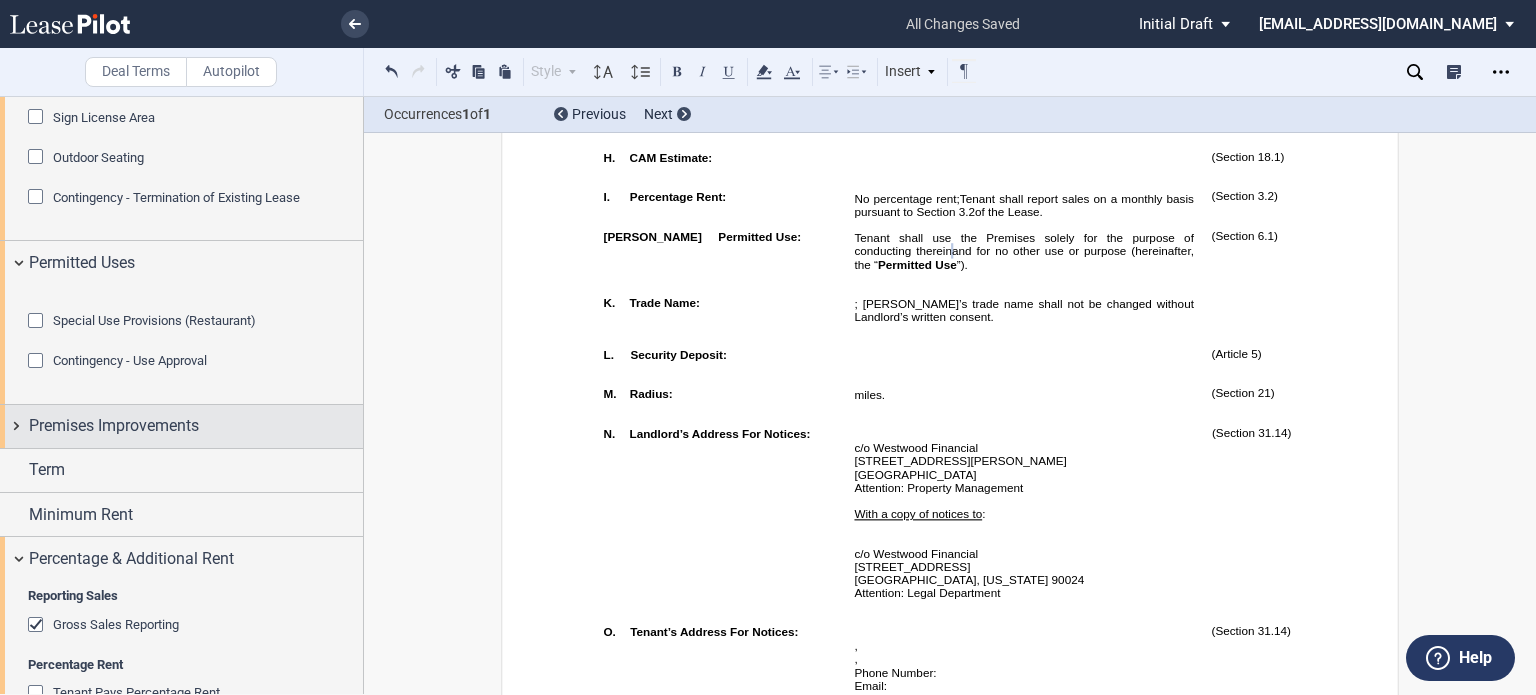 click on "Premises Improvements" at bounding box center [114, 426] 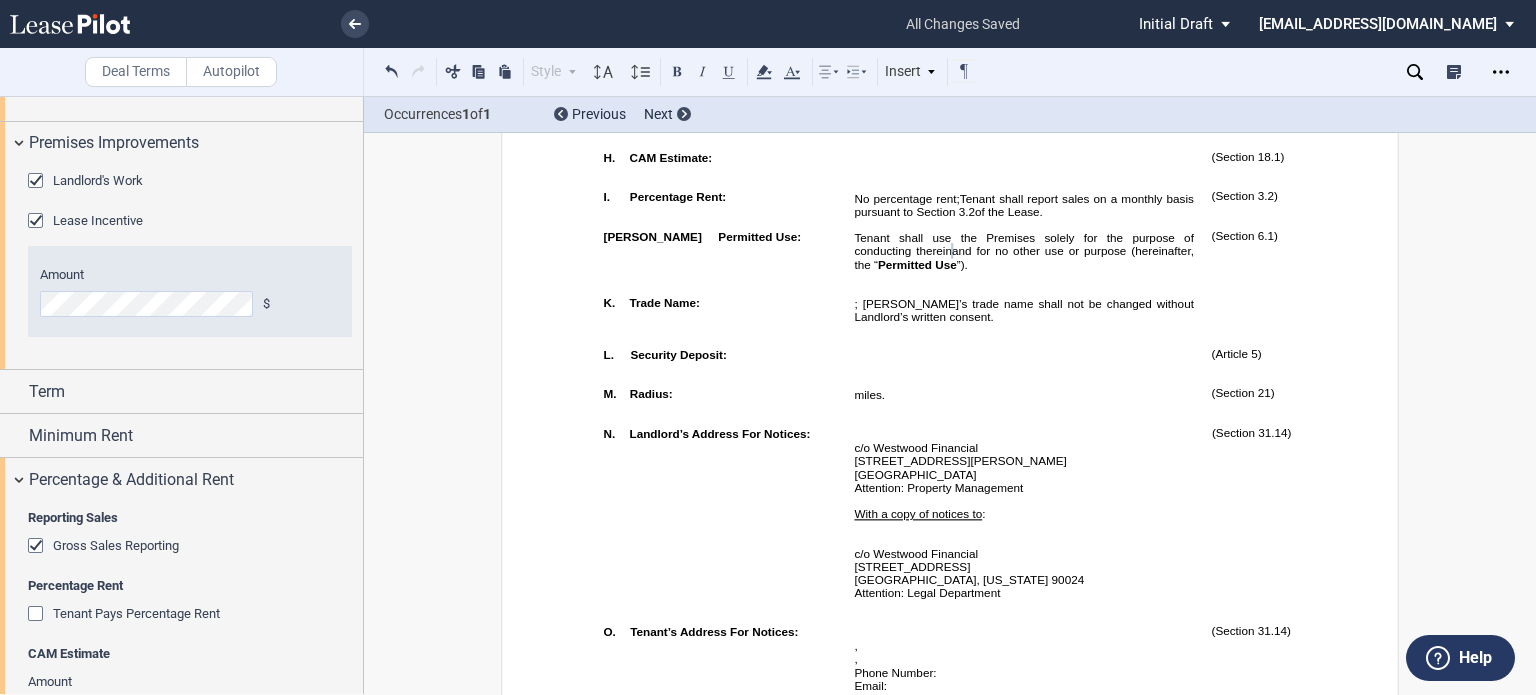 scroll, scrollTop: 2101, scrollLeft: 0, axis: vertical 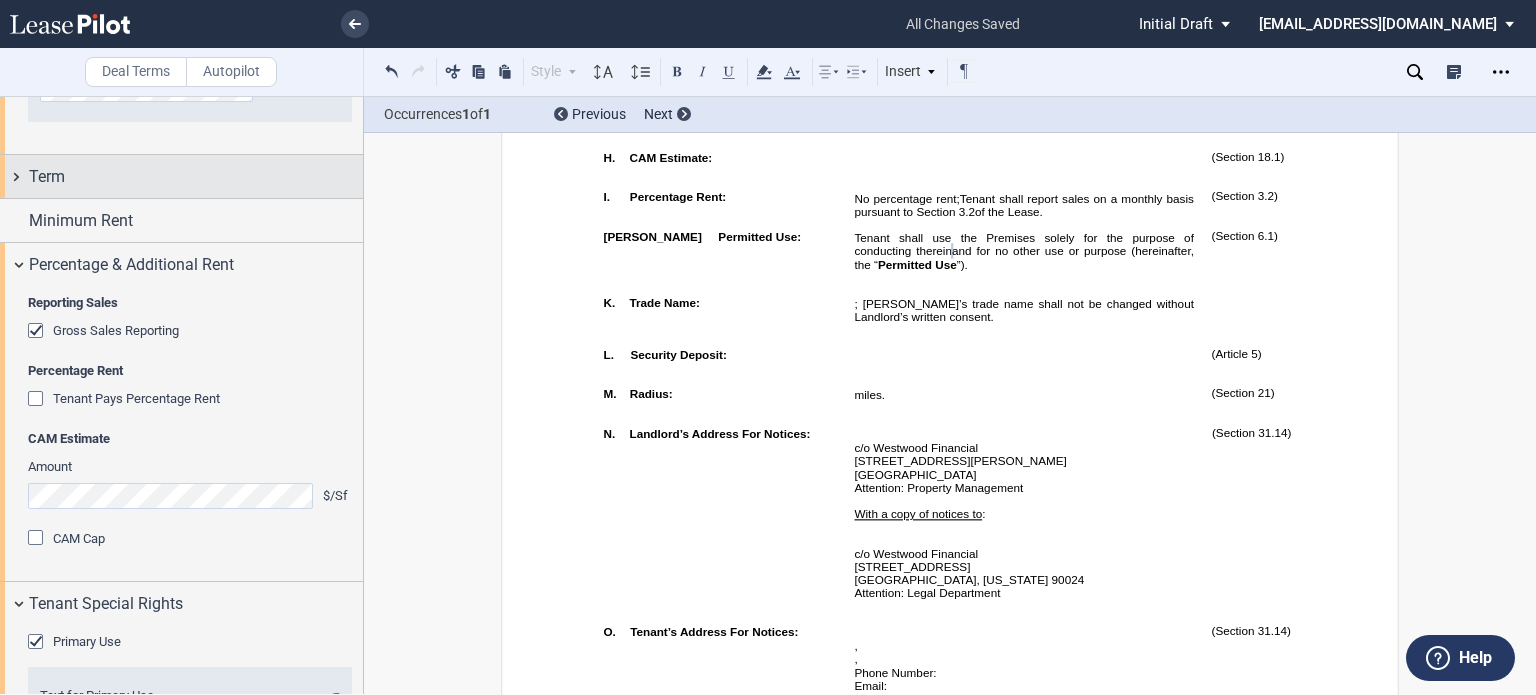 click on "Term" at bounding box center [196, 177] 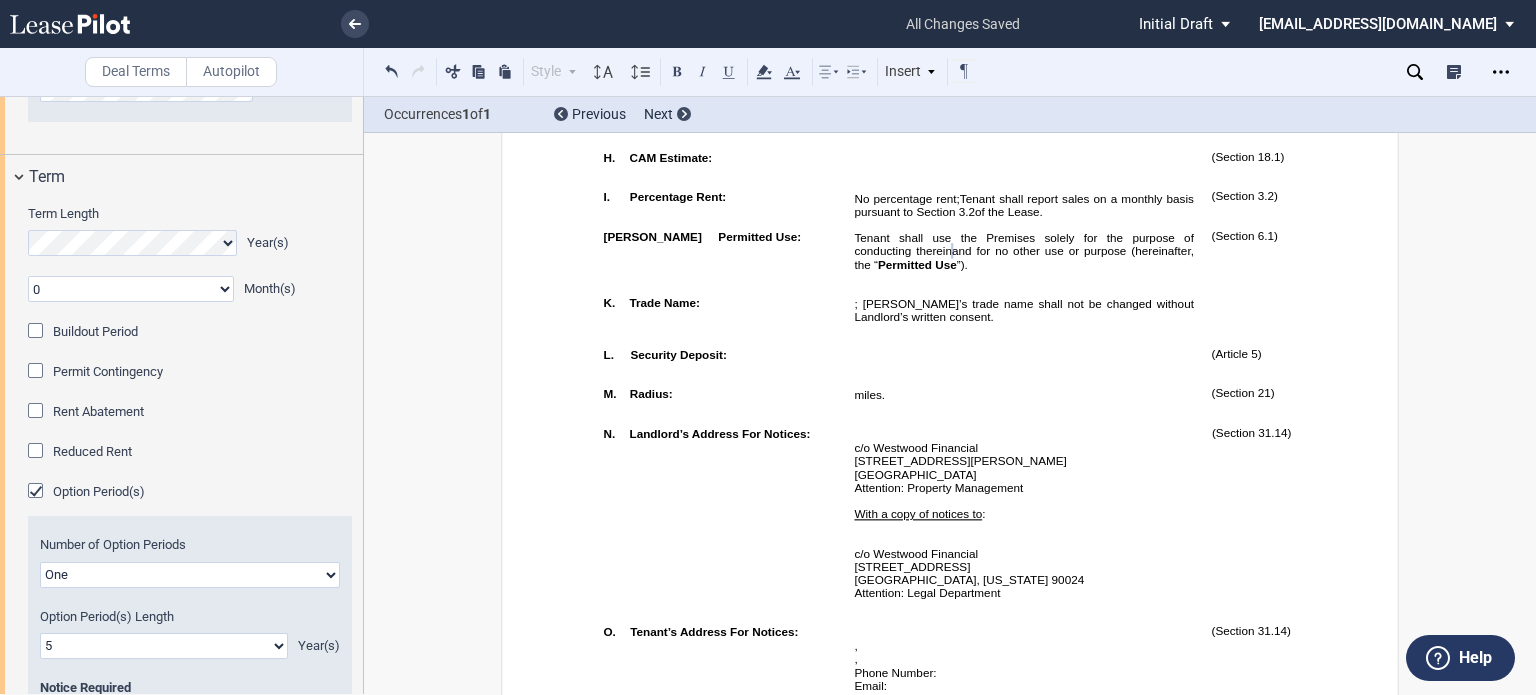 click 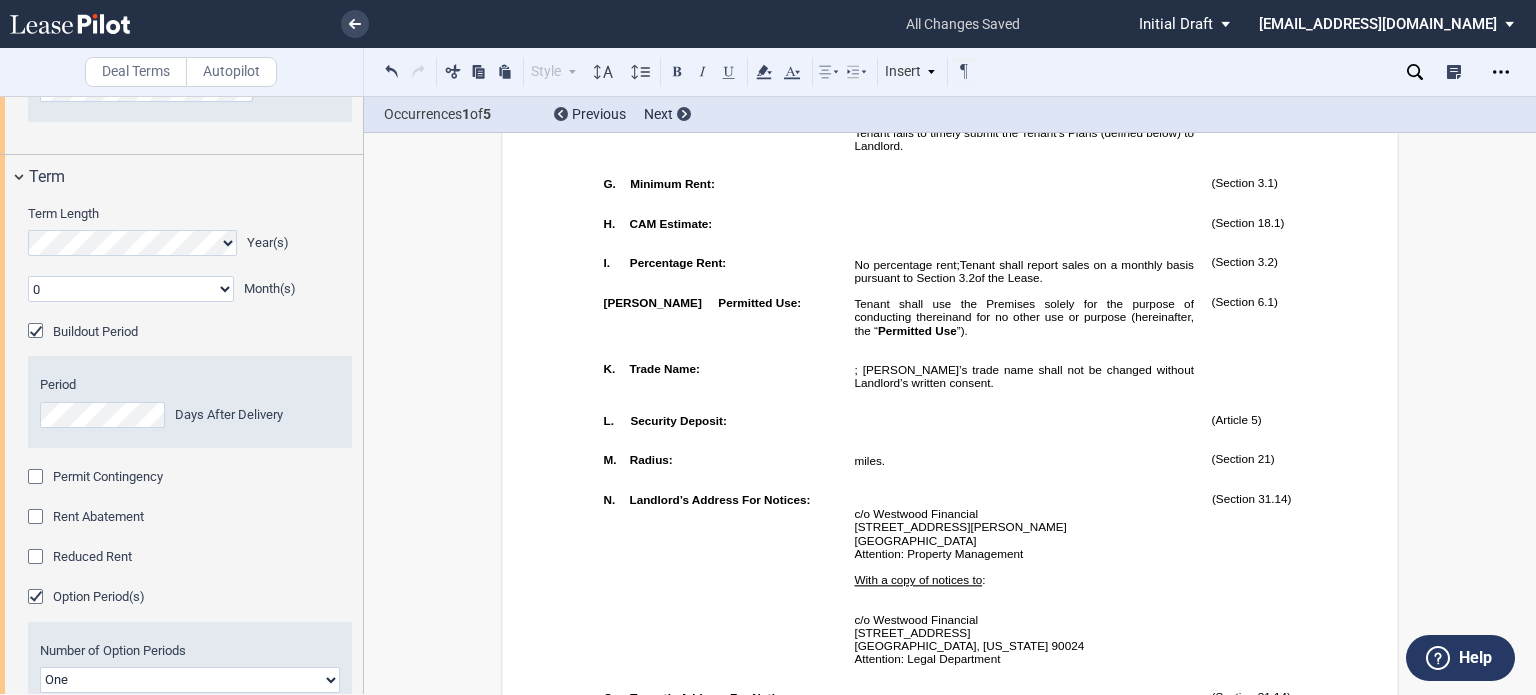 scroll, scrollTop: 1808, scrollLeft: 0, axis: vertical 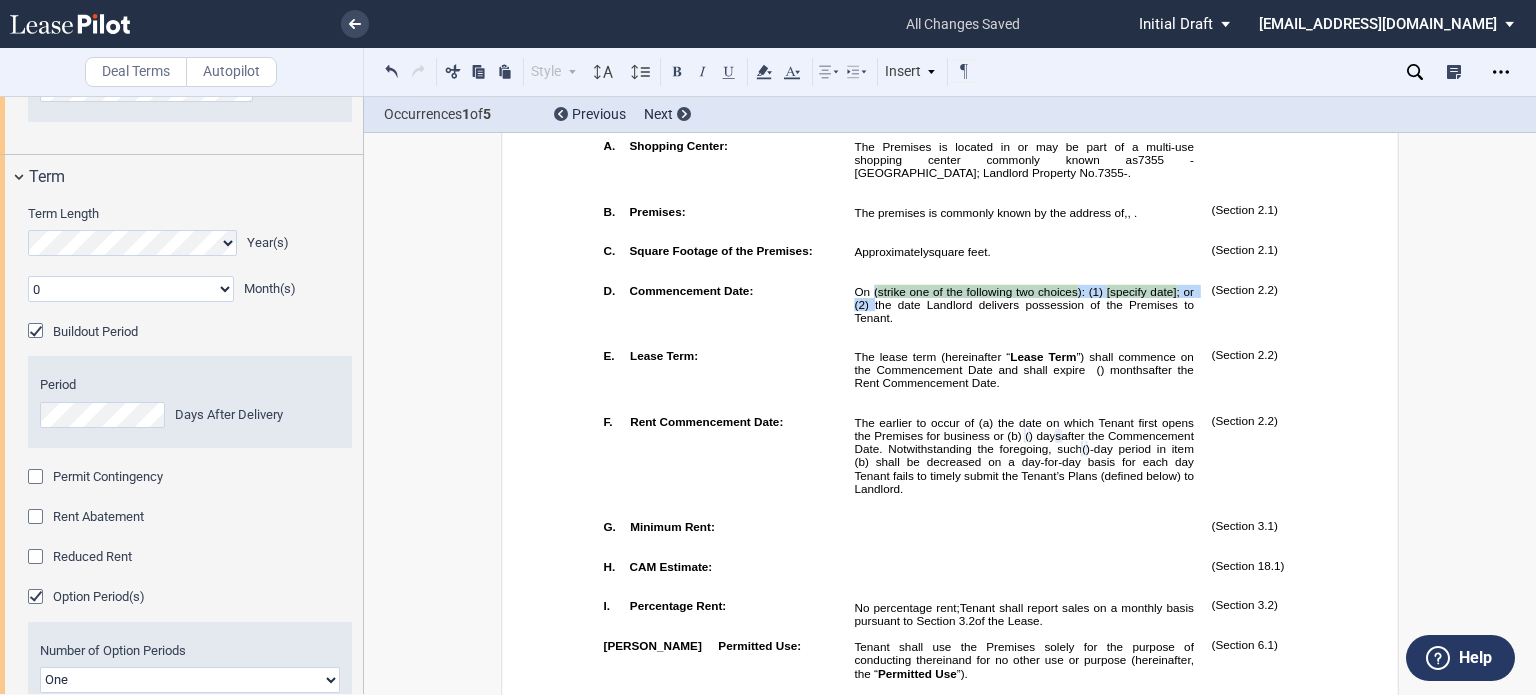 drag, startPoint x: 868, startPoint y: 359, endPoint x: 868, endPoint y: 372, distance: 13 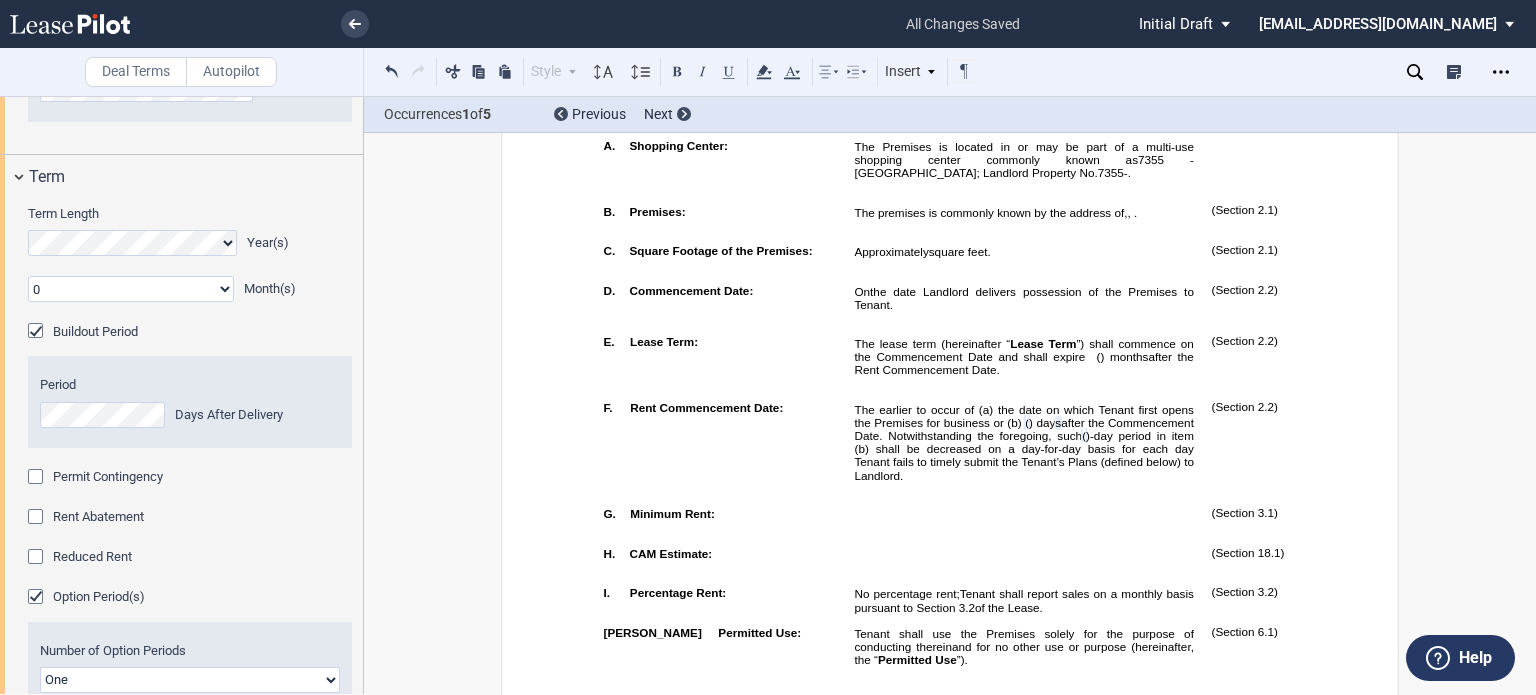 scroll, scrollTop: 1464, scrollLeft: 0, axis: vertical 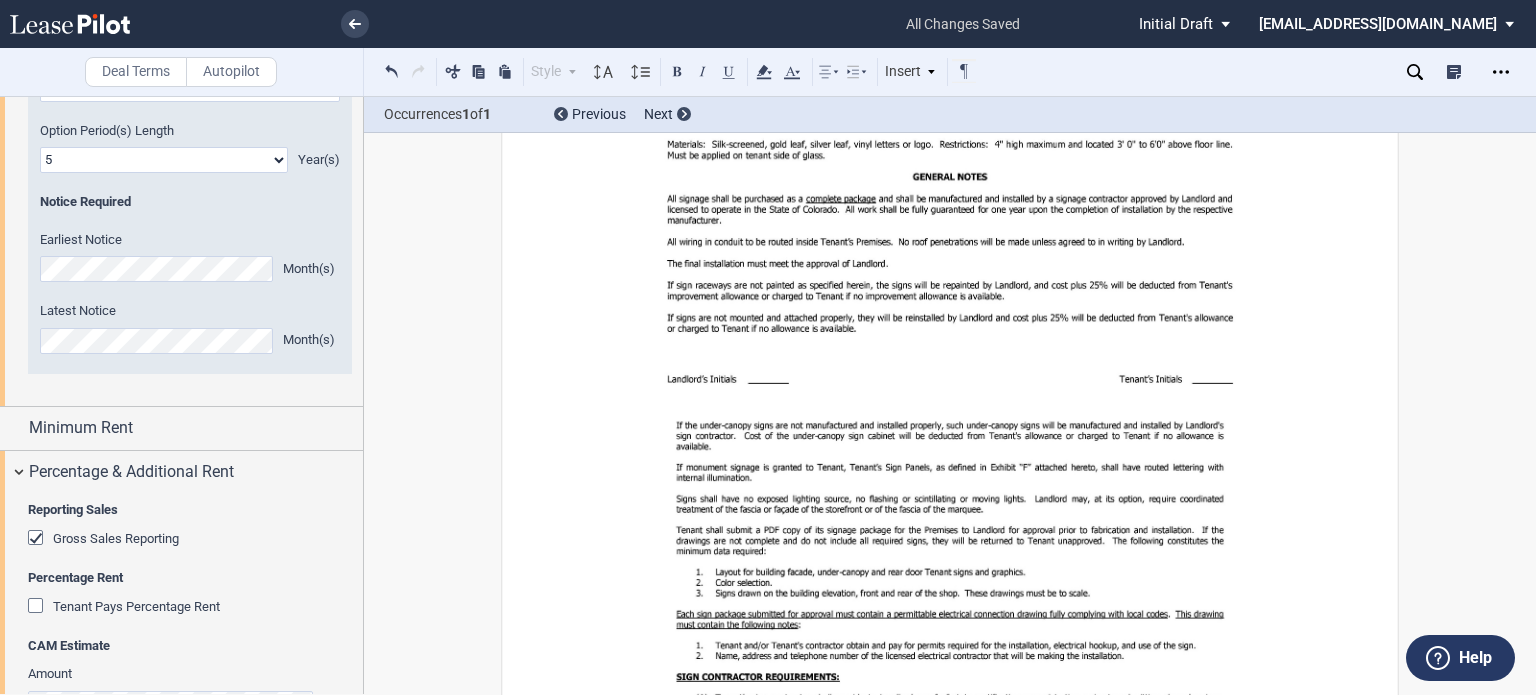 drag, startPoint x: 628, startPoint y: 285, endPoint x: 1063, endPoint y: 528, distance: 498.271 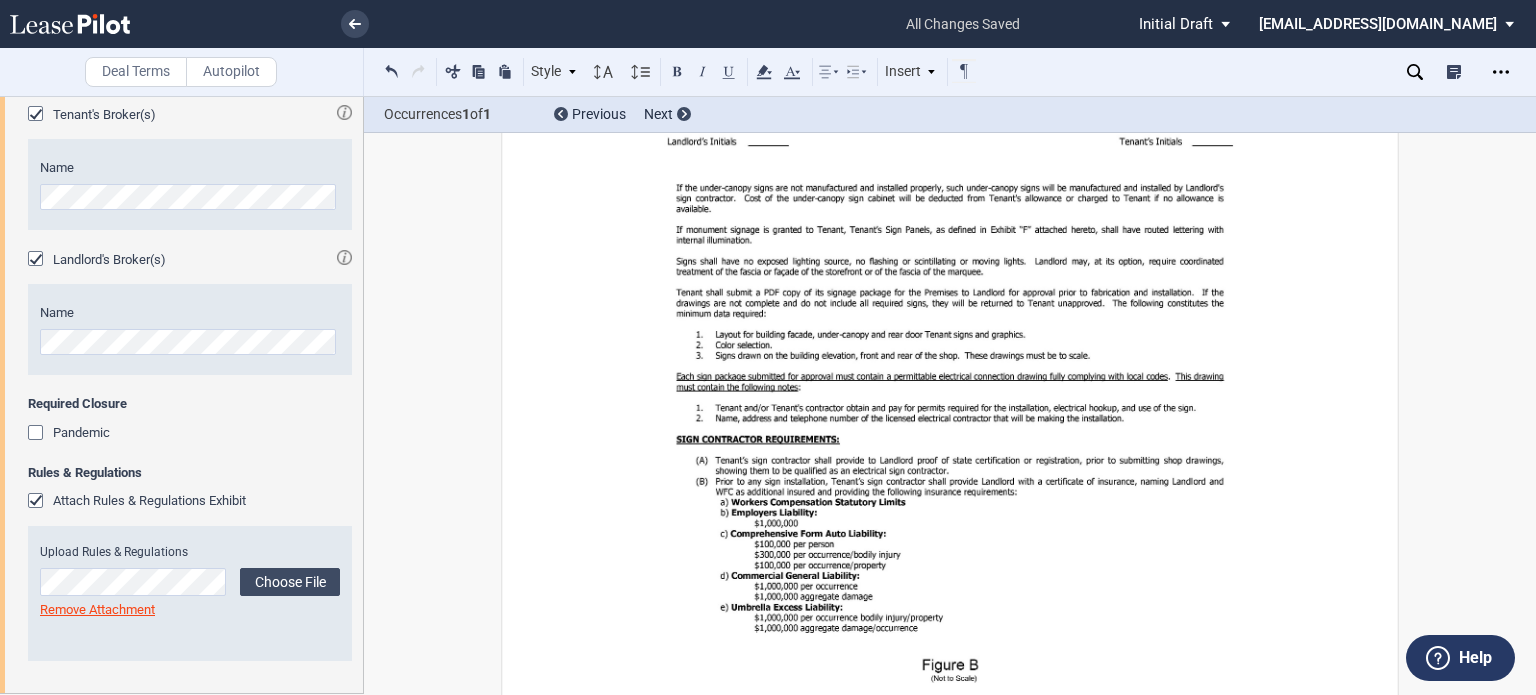 scroll, scrollTop: 4932, scrollLeft: 0, axis: vertical 